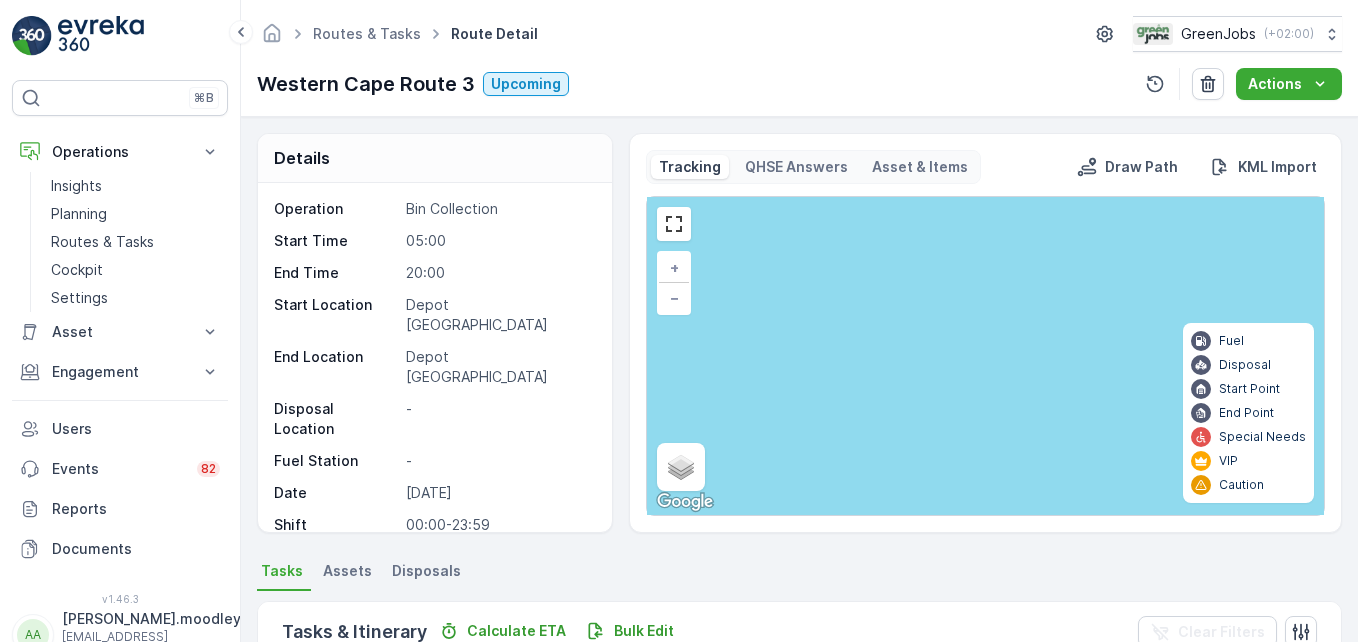 scroll, scrollTop: 0, scrollLeft: 0, axis: both 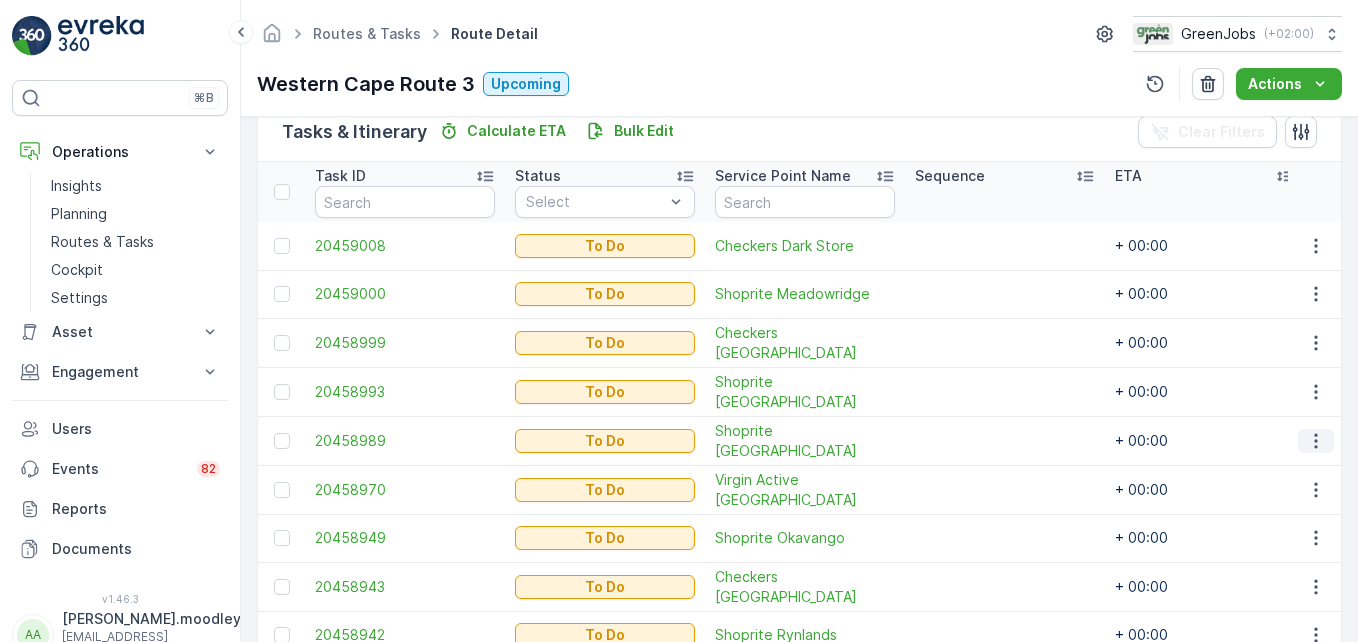 click 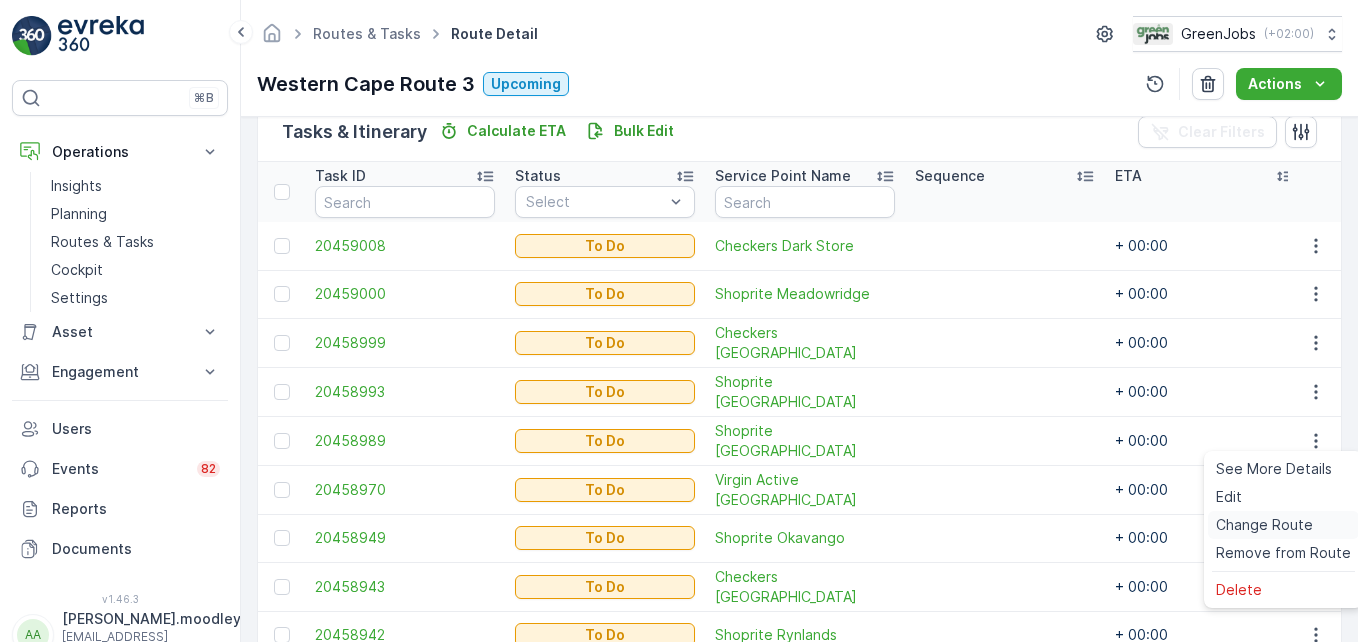 click on "Change Route" at bounding box center (1264, 525) 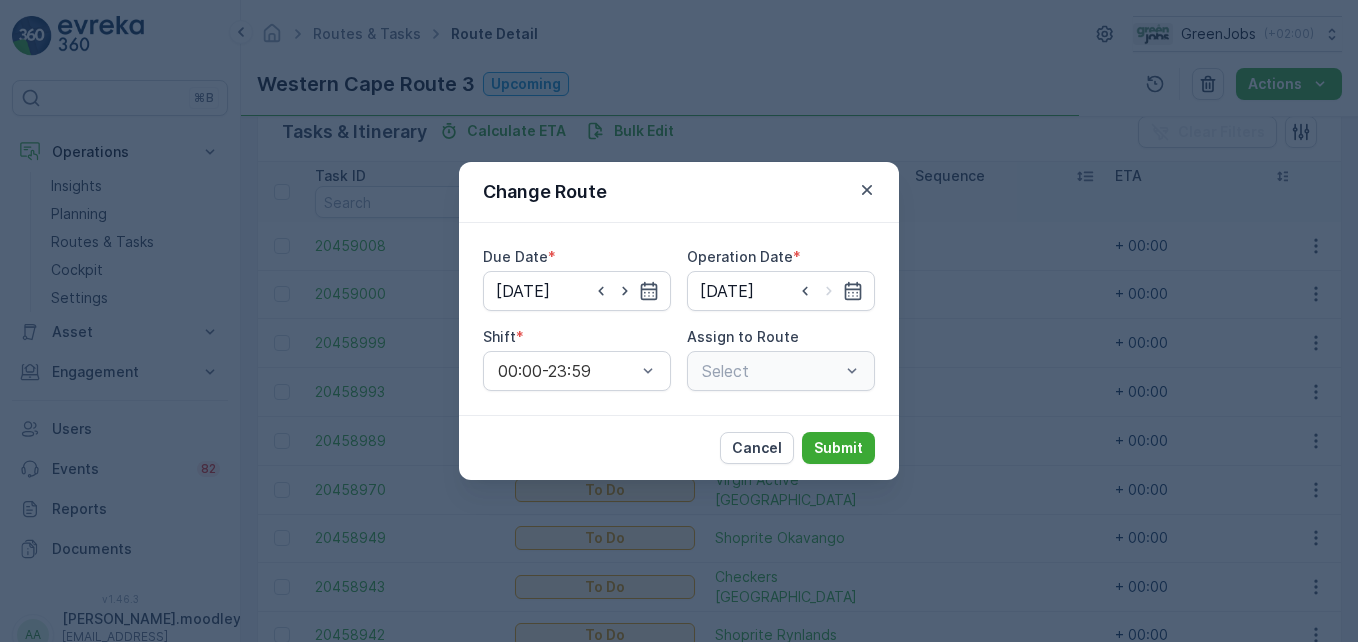 type on "[DATE]" 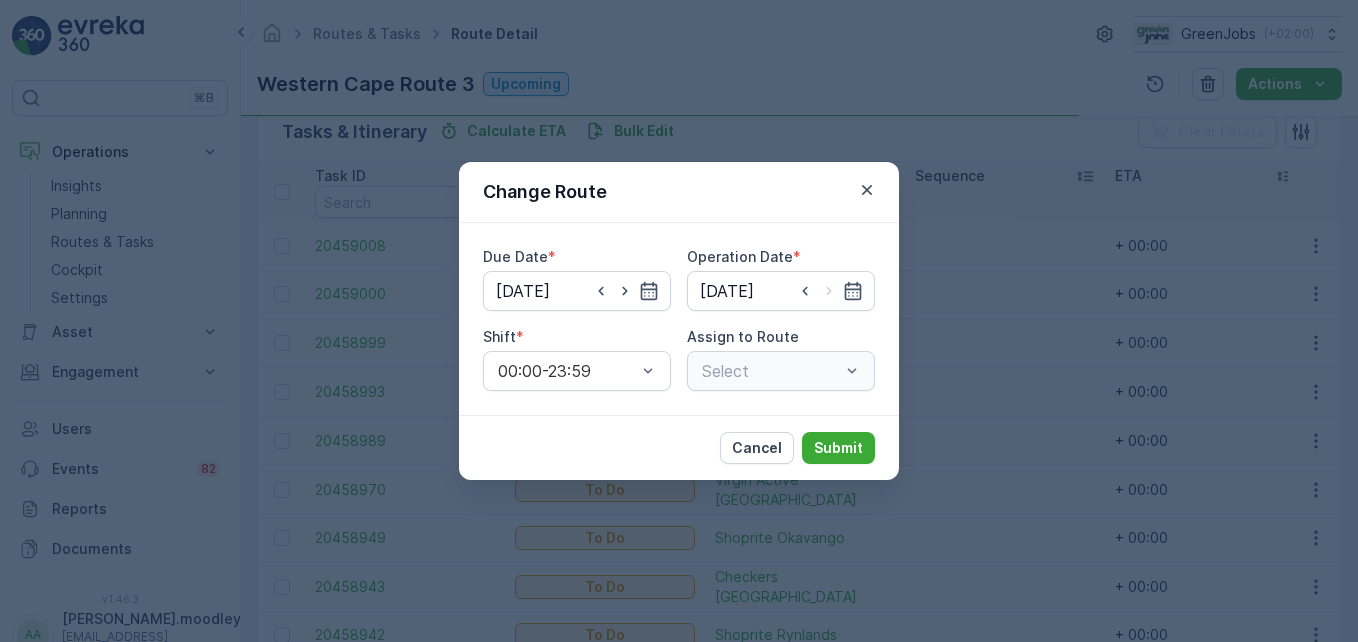 type on "[DATE]" 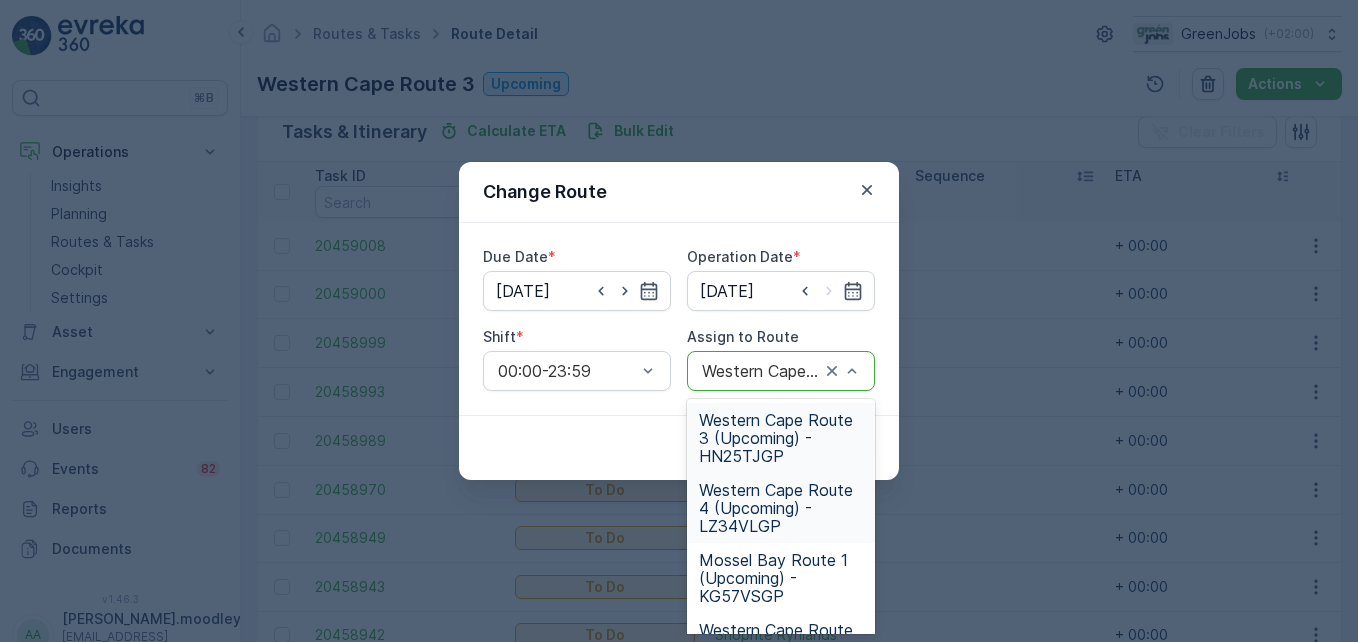 click on "Western Cape Route 4 (Upcoming) - LZ34VLGP" at bounding box center (781, 508) 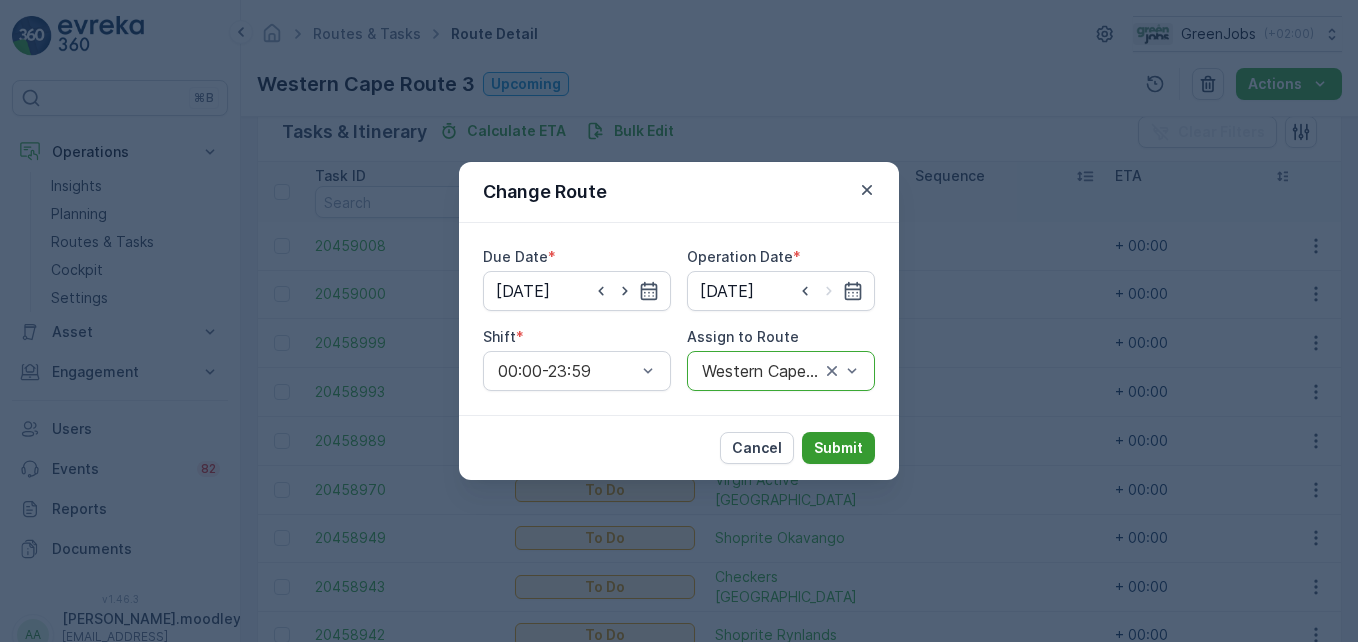 click on "Submit" at bounding box center [838, 448] 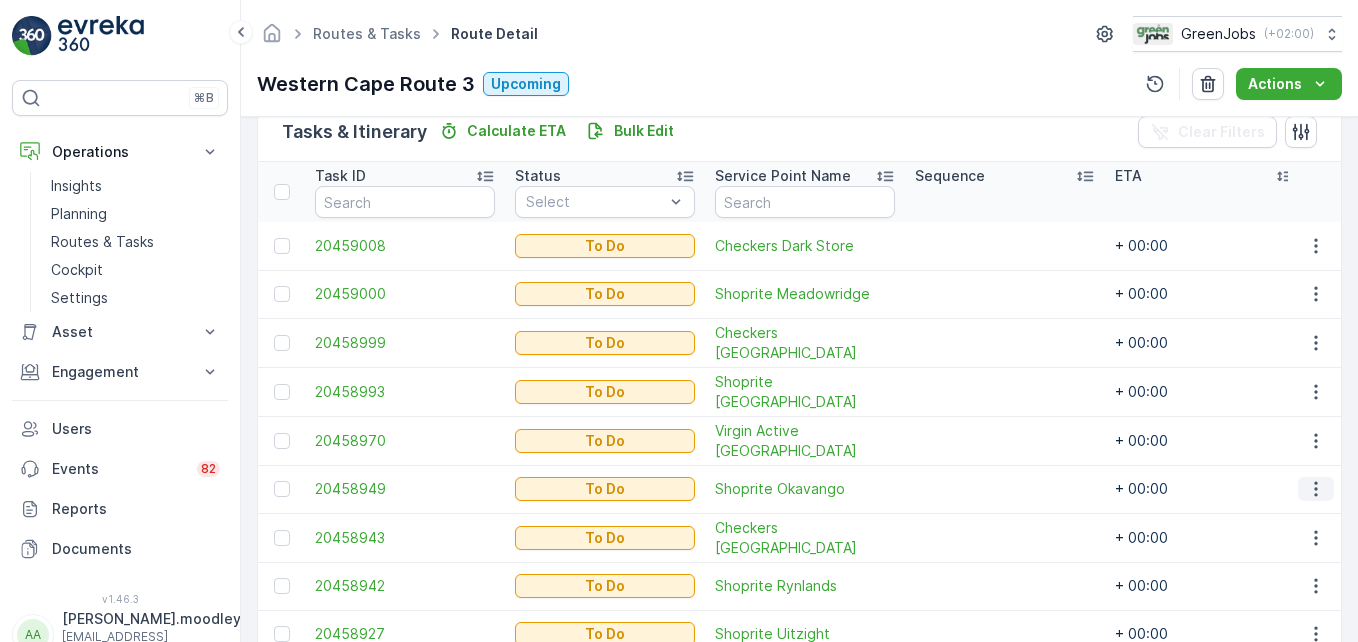 click 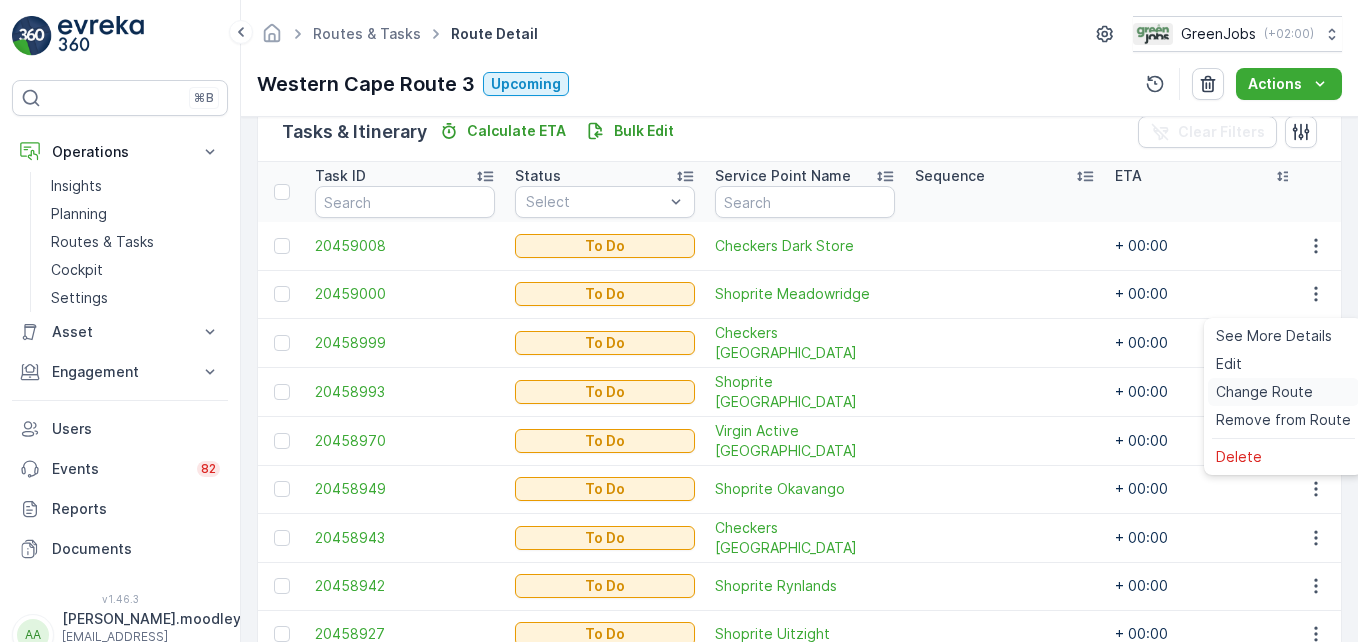 click on "Change Route" at bounding box center [1264, 392] 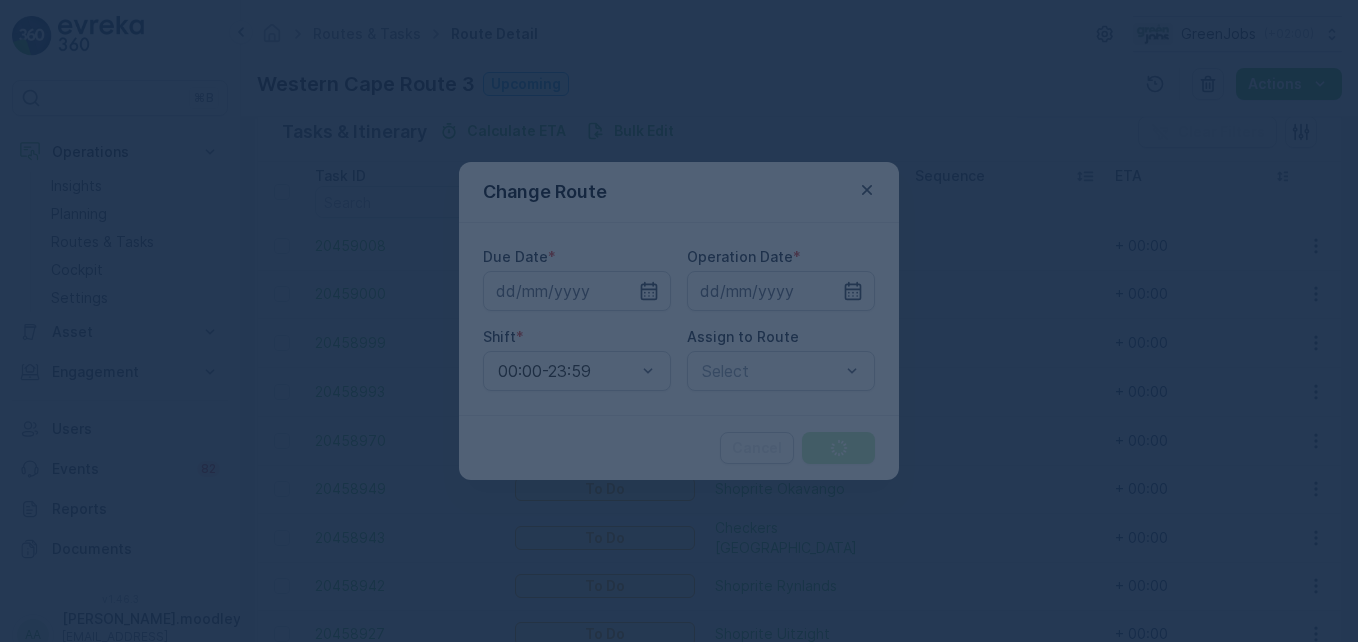 type on "[DATE]" 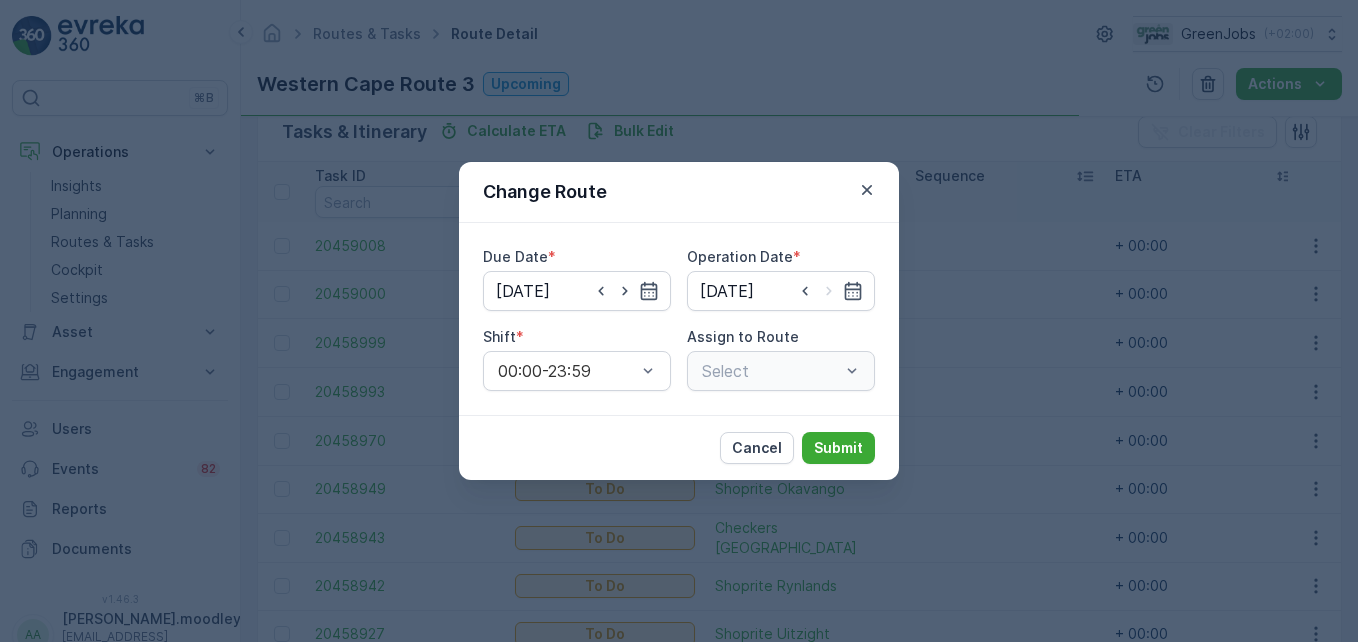 click on "Select" at bounding box center [781, 371] 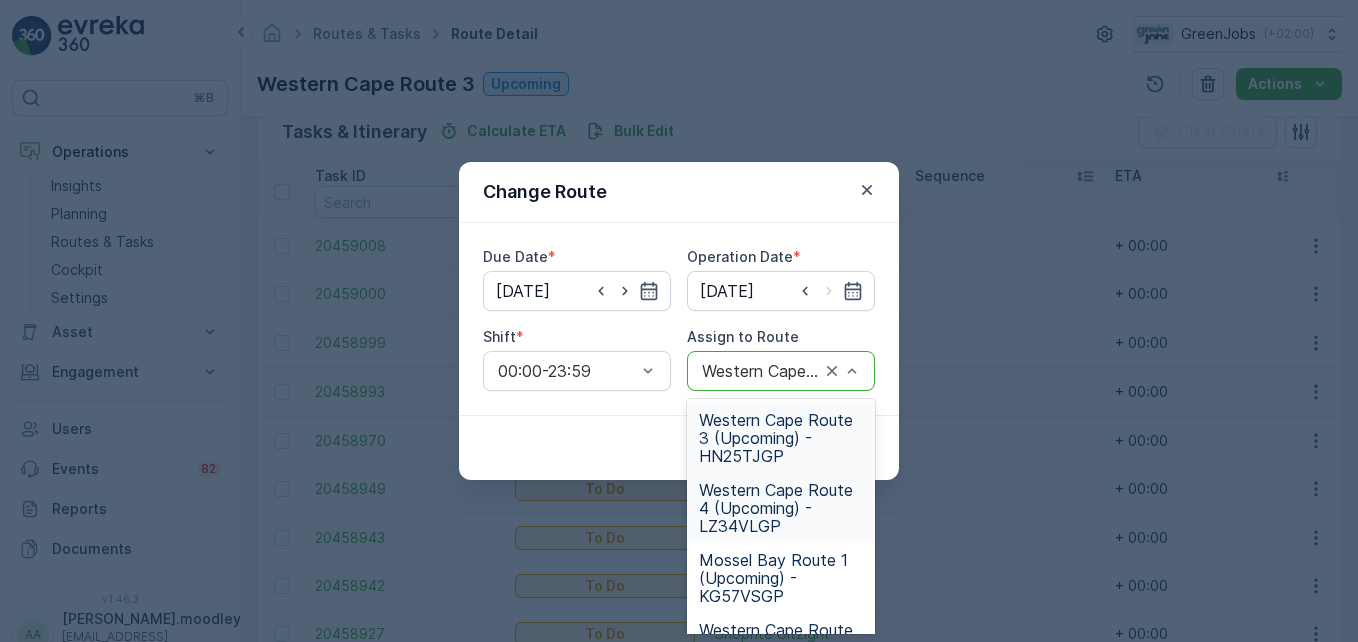 click on "Western Cape Route 4 (Upcoming) - LZ34VLGP" at bounding box center [781, 508] 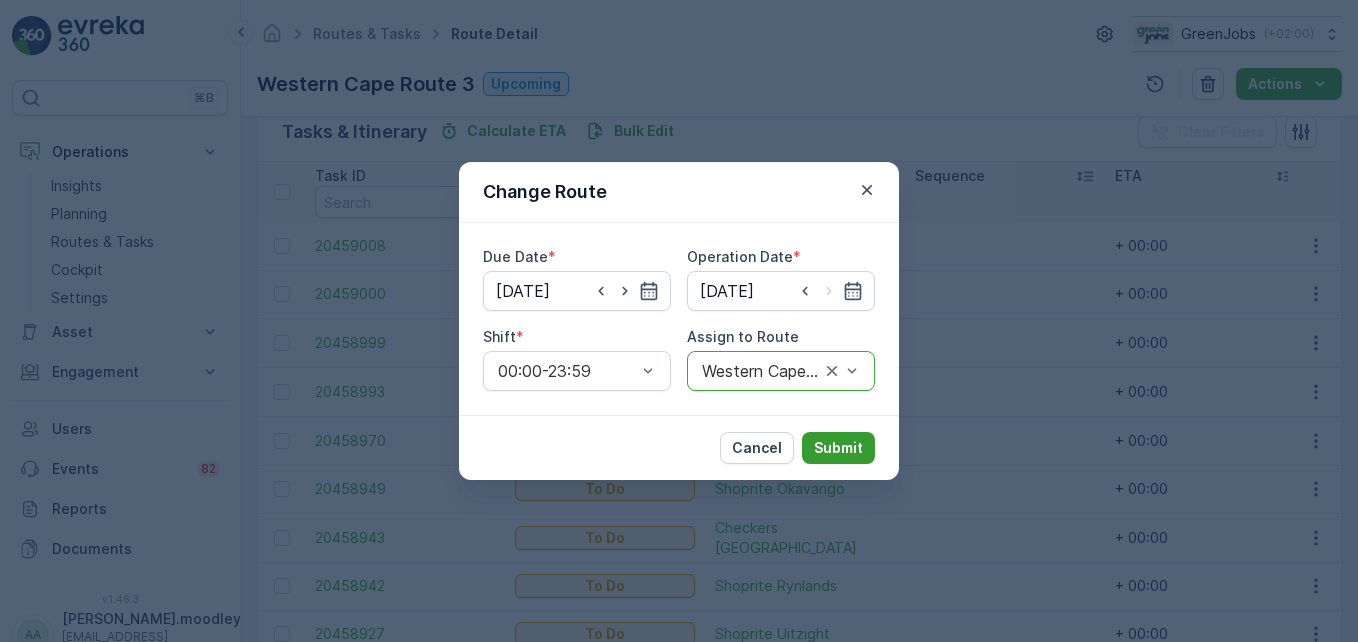 click on "Submit" at bounding box center [838, 448] 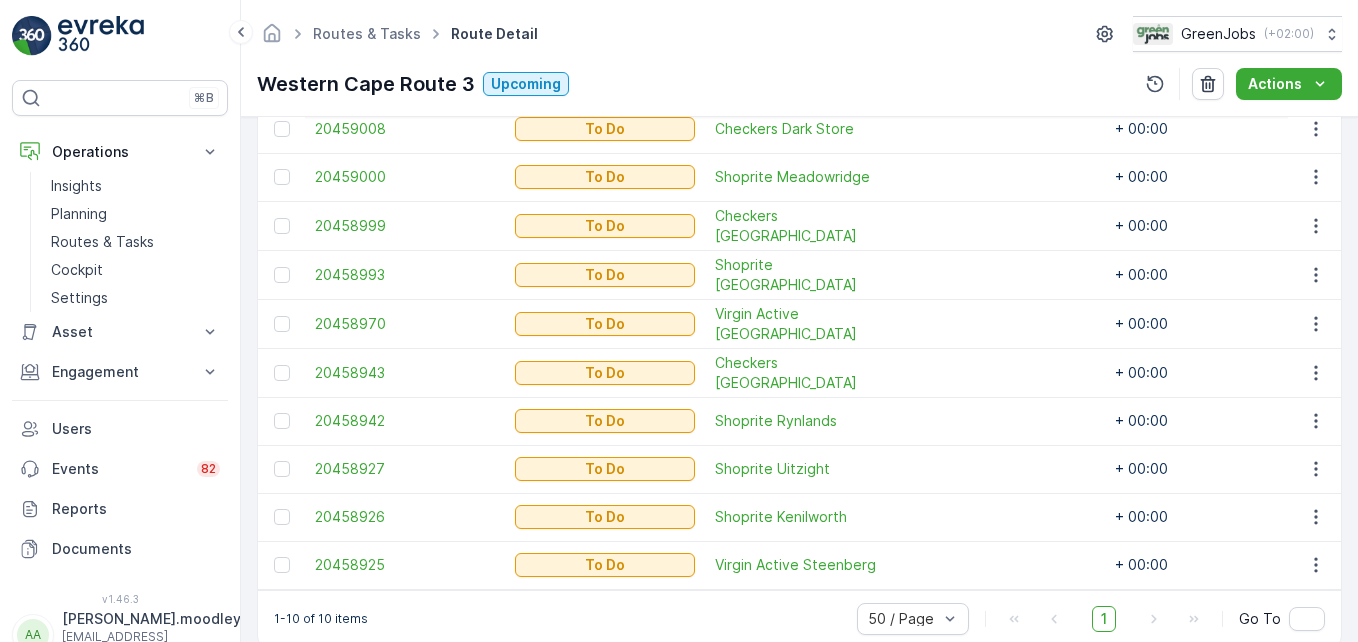 scroll, scrollTop: 656, scrollLeft: 0, axis: vertical 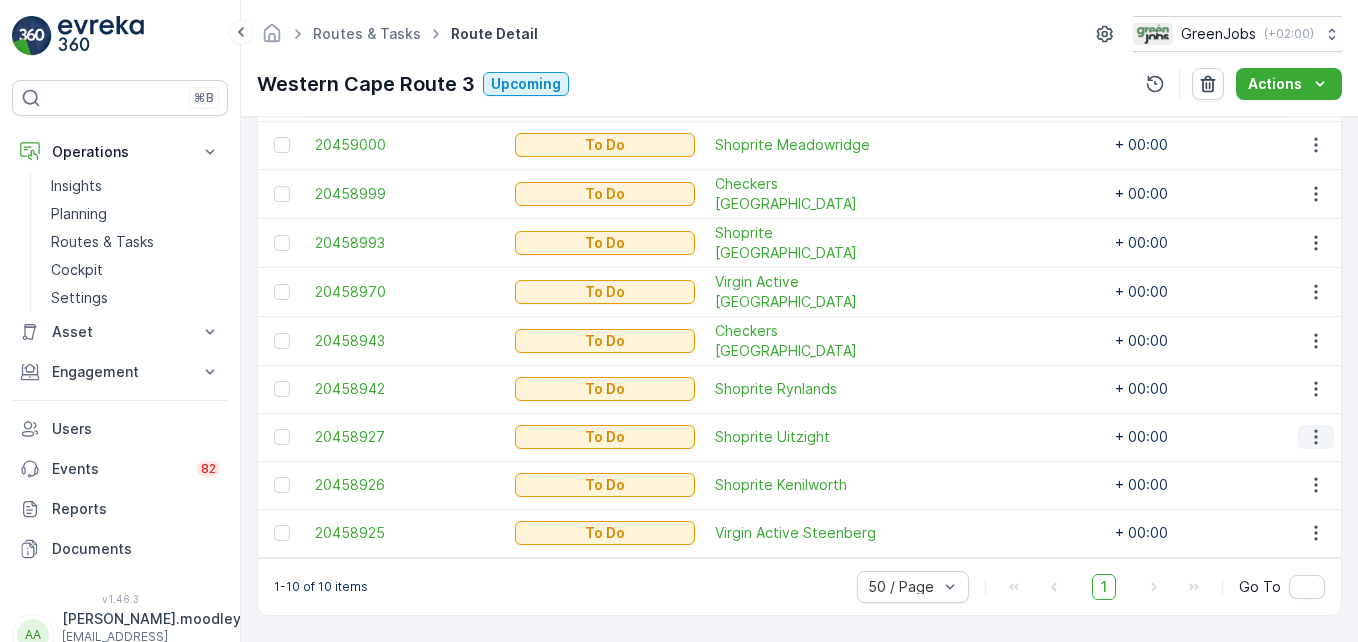 click 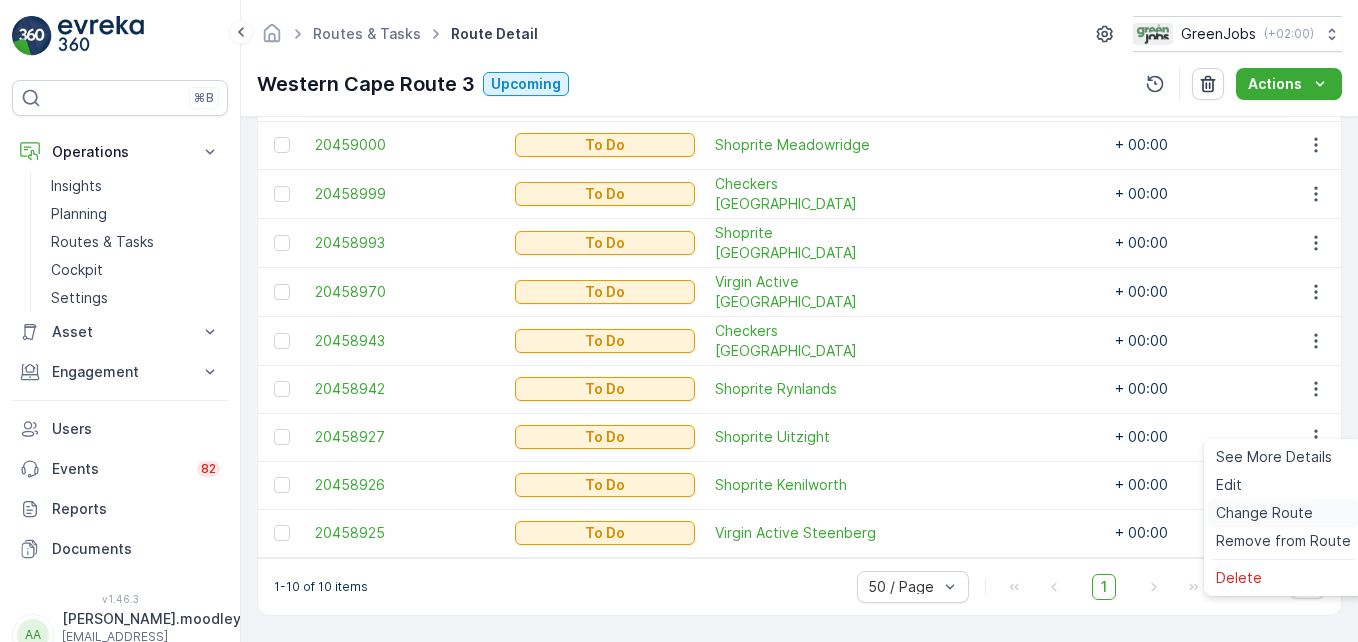 click on "Change Route" at bounding box center [1264, 513] 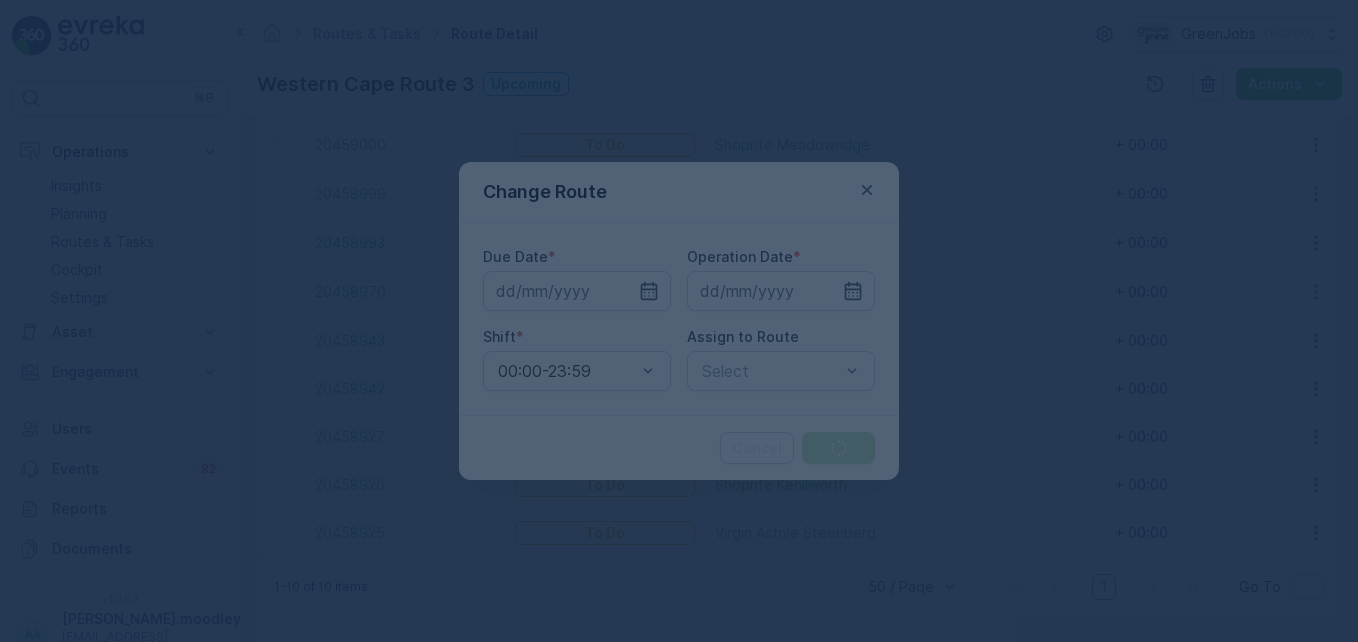 type on "[DATE]" 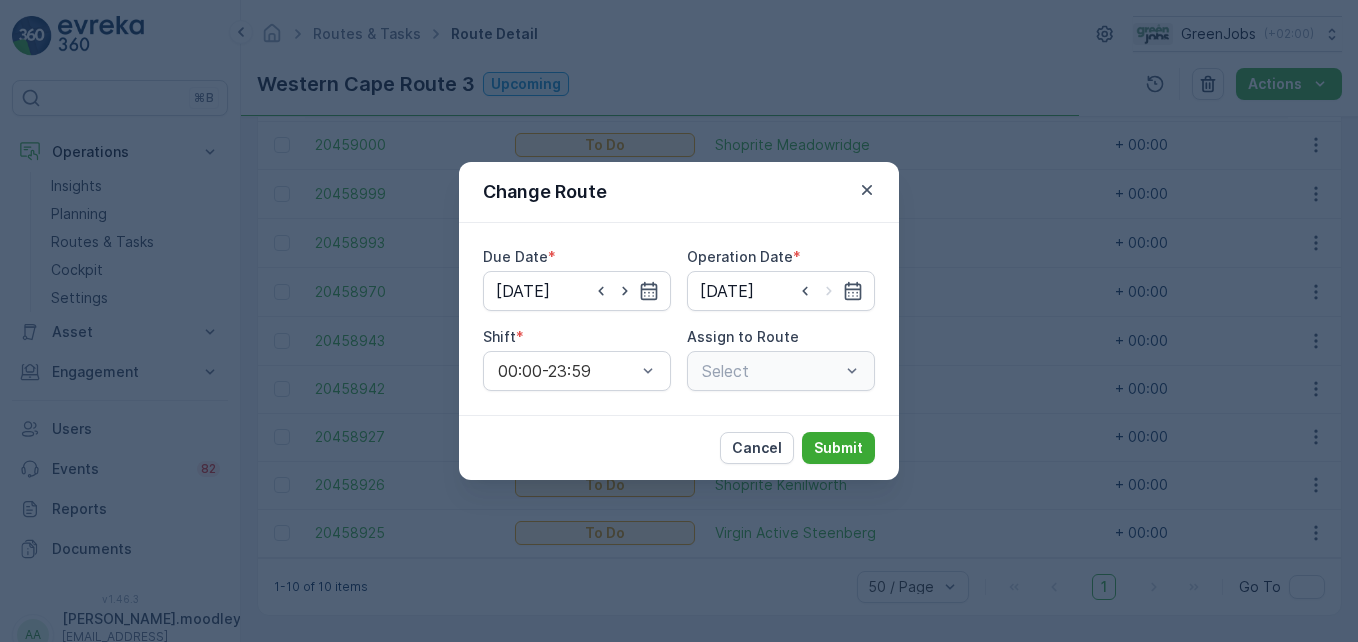click on "Select" at bounding box center [781, 371] 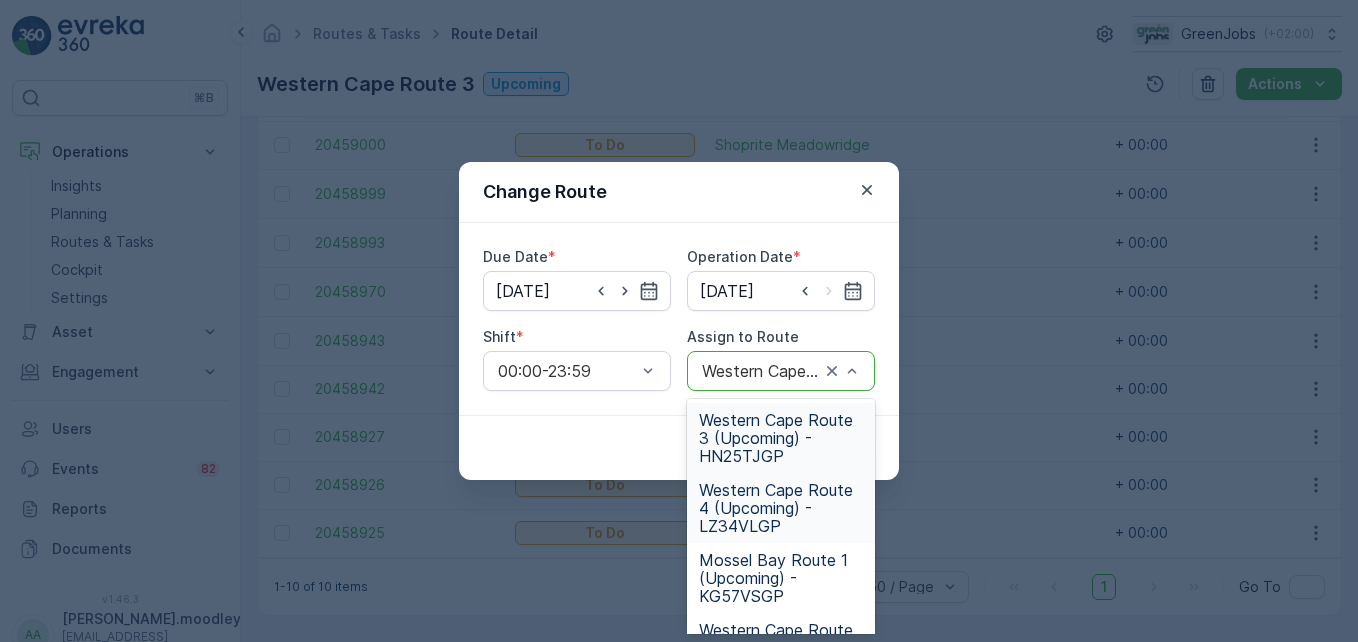 click on "Western Cape Route 4 (Upcoming) - LZ34VLGP" at bounding box center [781, 508] 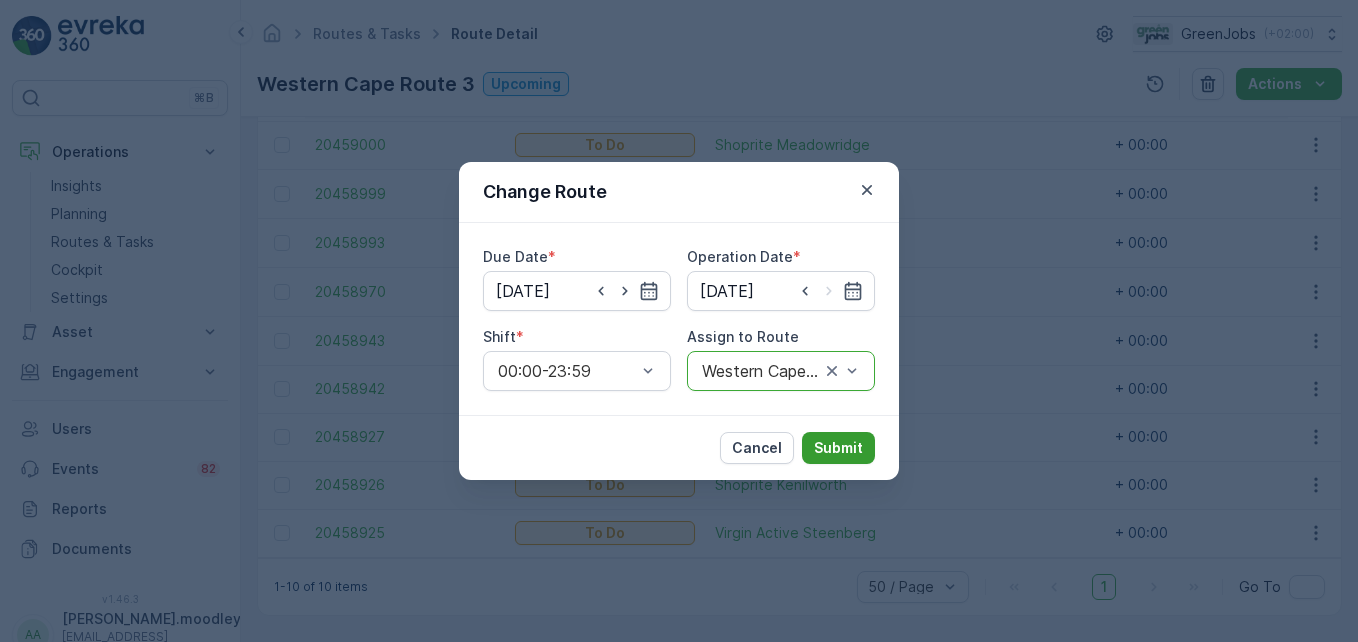 click on "Submit" at bounding box center [838, 448] 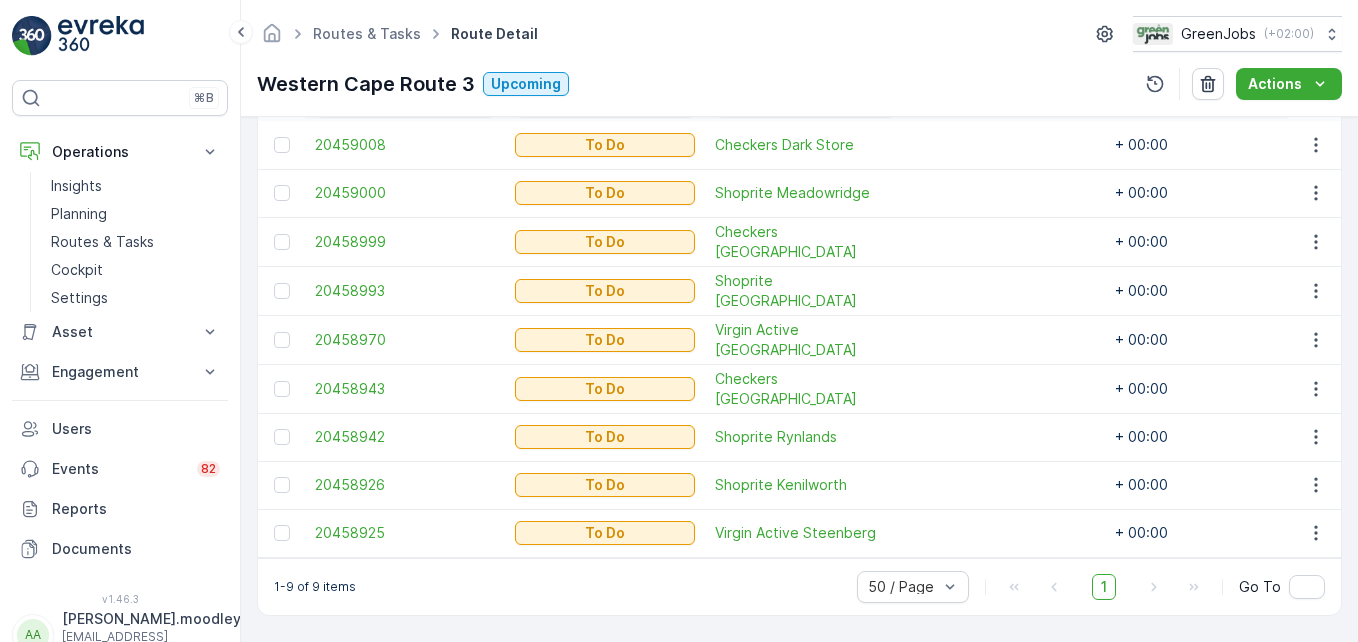 scroll, scrollTop: 0, scrollLeft: 0, axis: both 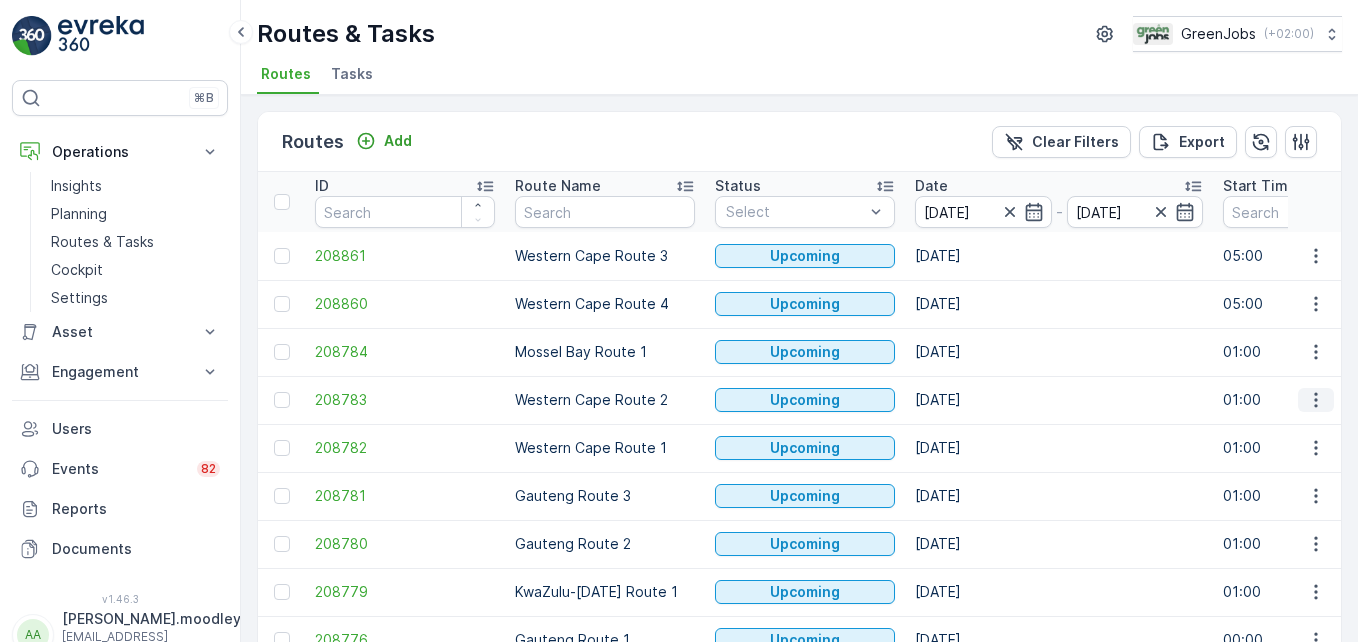 drag, startPoint x: 1312, startPoint y: 397, endPoint x: 1318, endPoint y: 407, distance: 11.661903 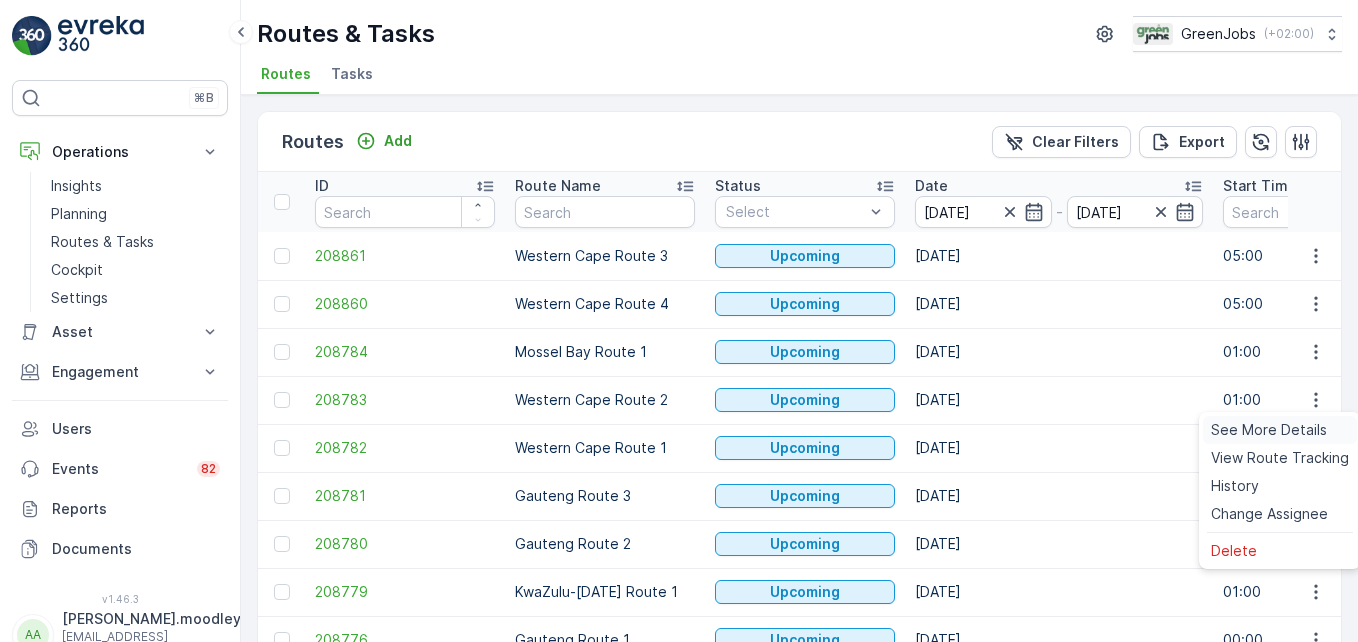 click on "See More Details" at bounding box center (1269, 430) 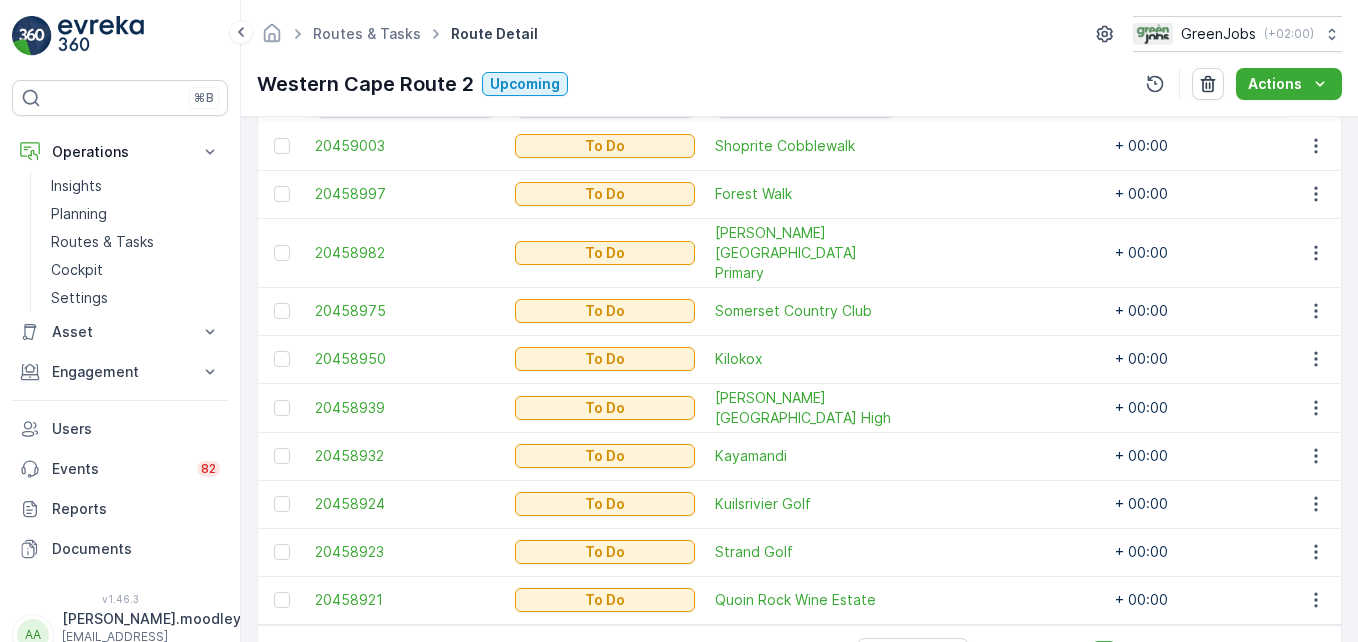 scroll, scrollTop: 500, scrollLeft: 0, axis: vertical 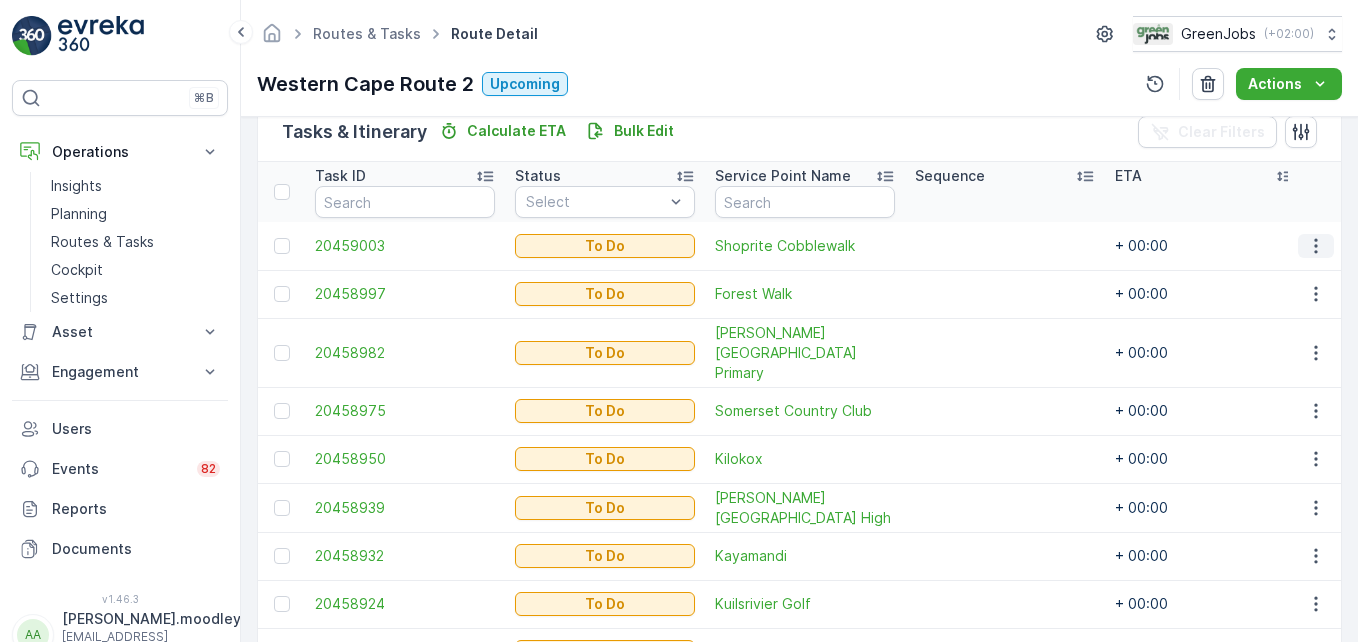 click 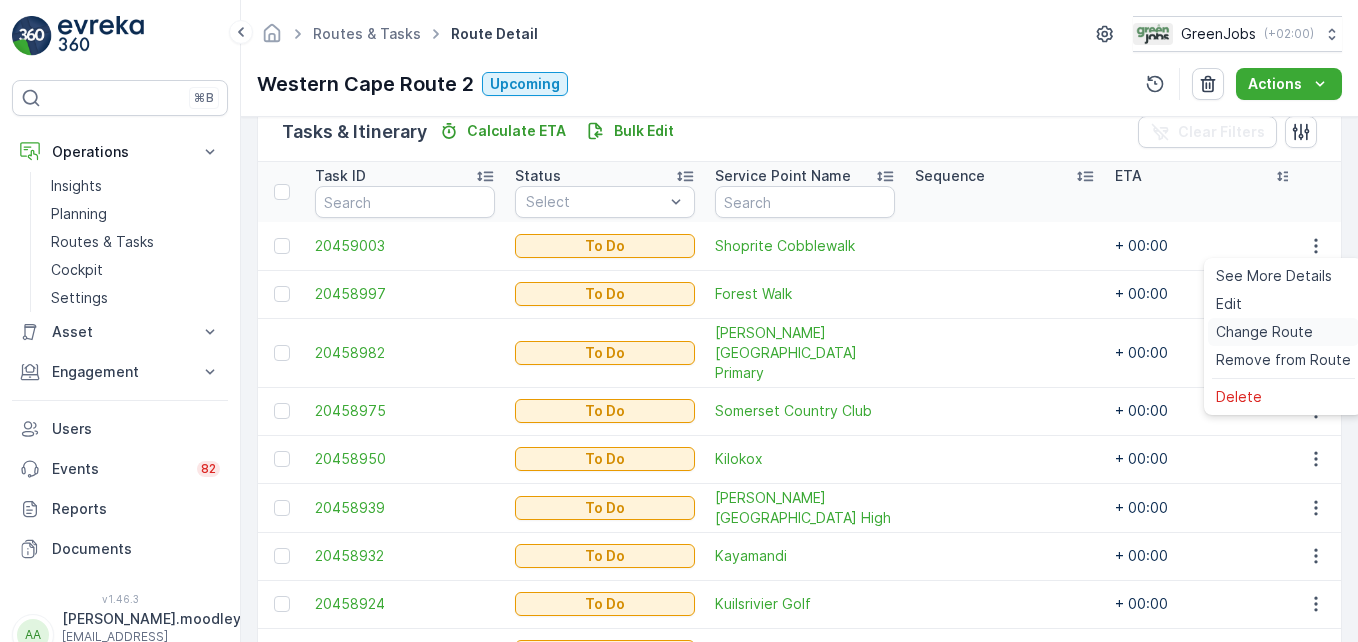 click on "Change Route" at bounding box center [1264, 332] 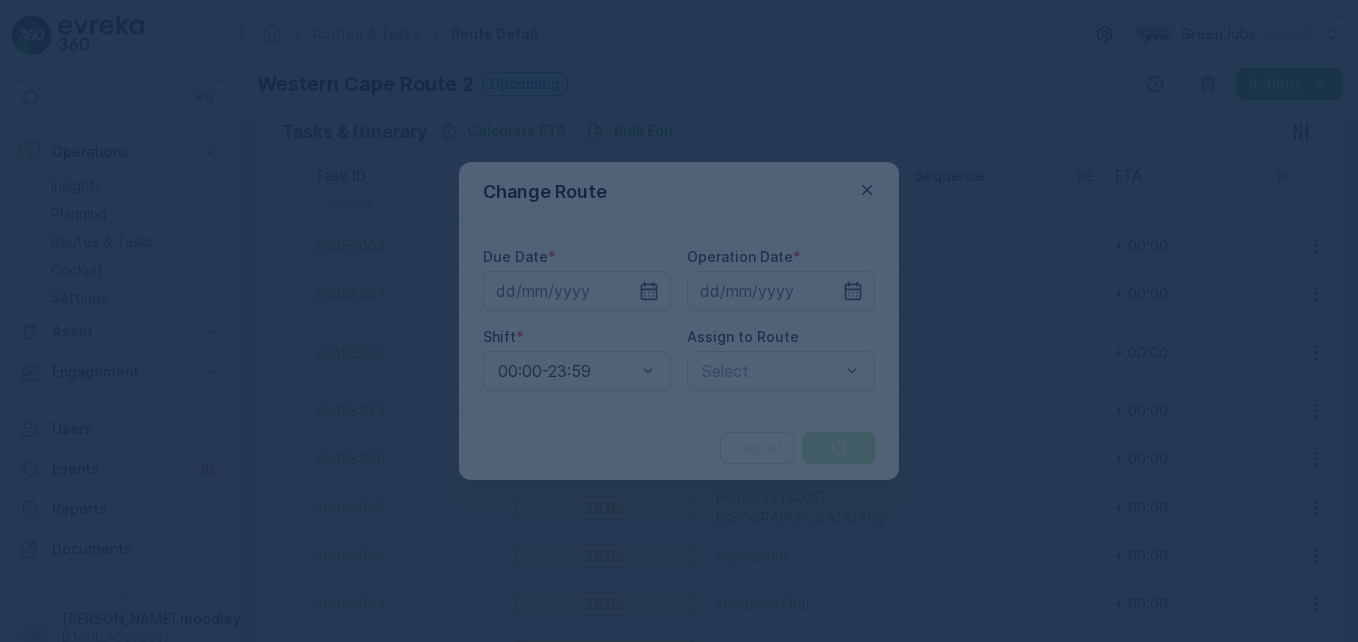 type on "[DATE]" 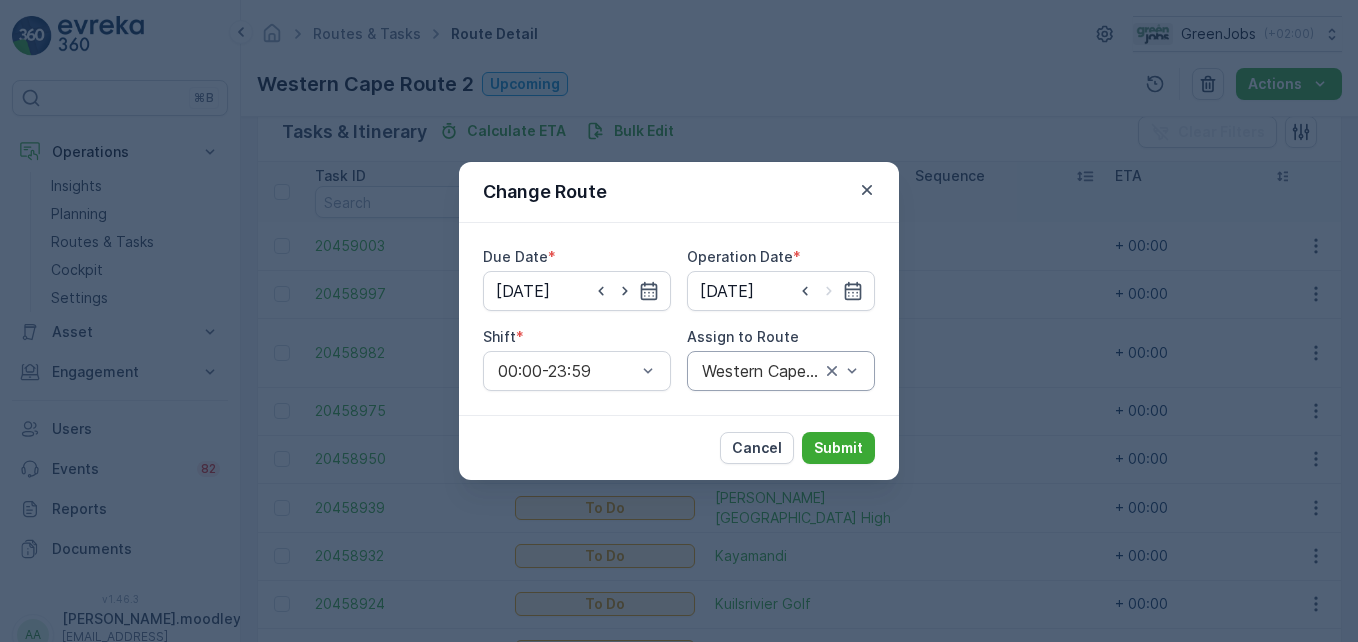 click on "Western Cape Route 2 (Upcoming) - KT96WKGP" at bounding box center [781, 371] 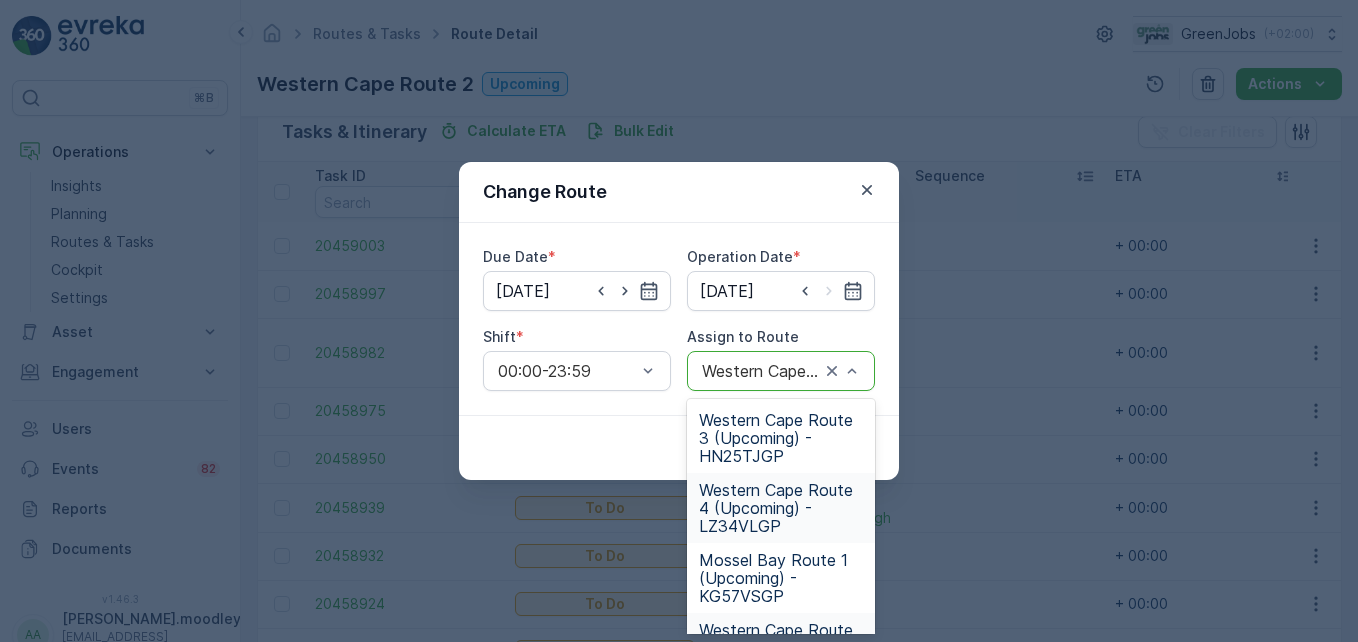 click on "Western Cape Route 4 (Upcoming) - LZ34VLGP" at bounding box center [781, 508] 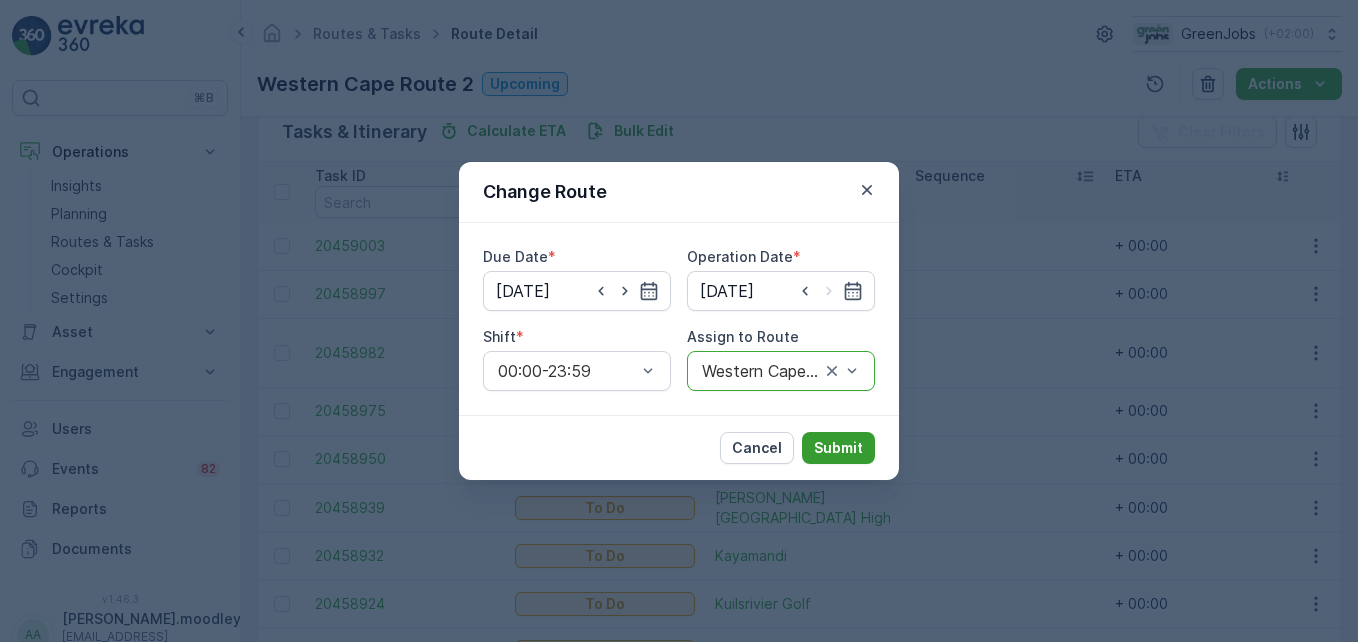 click on "Submit" at bounding box center (838, 448) 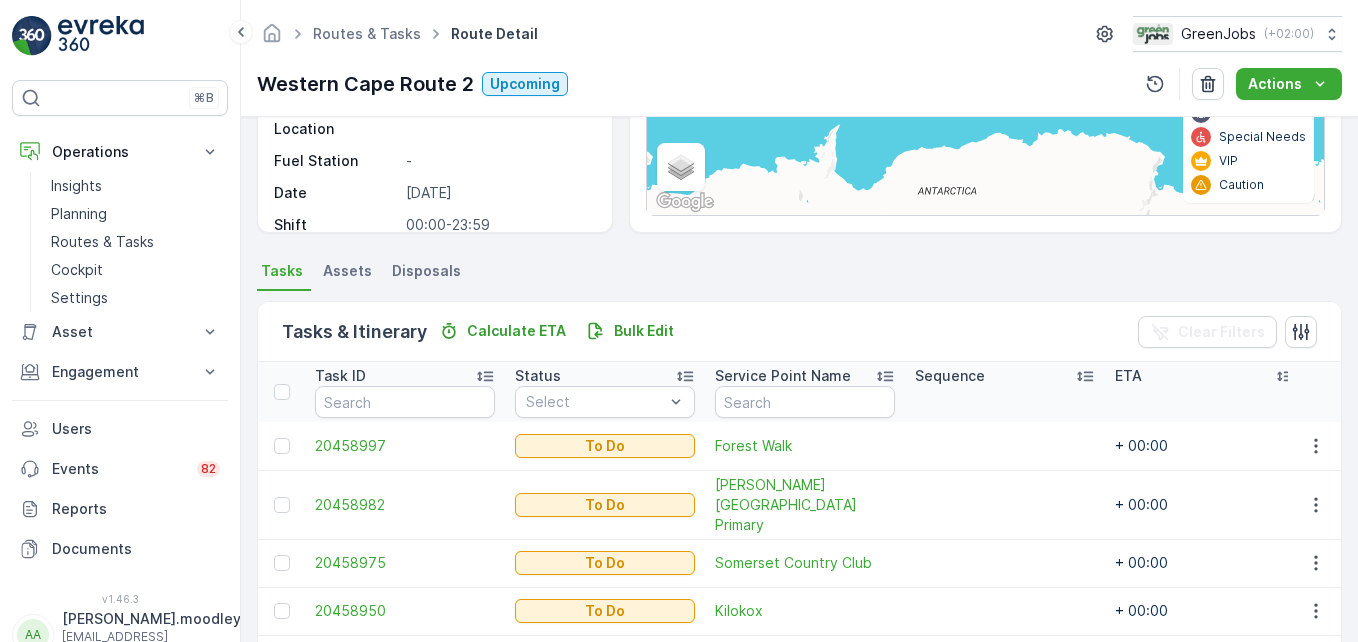 scroll, scrollTop: 400, scrollLeft: 0, axis: vertical 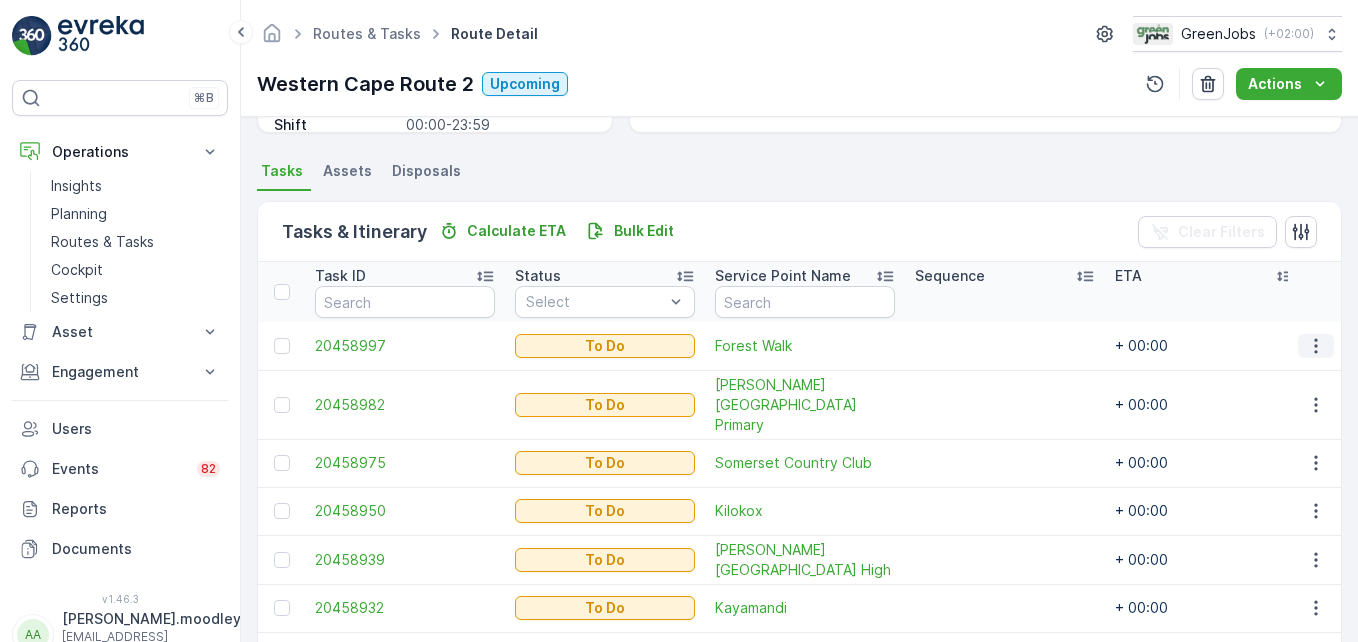 click 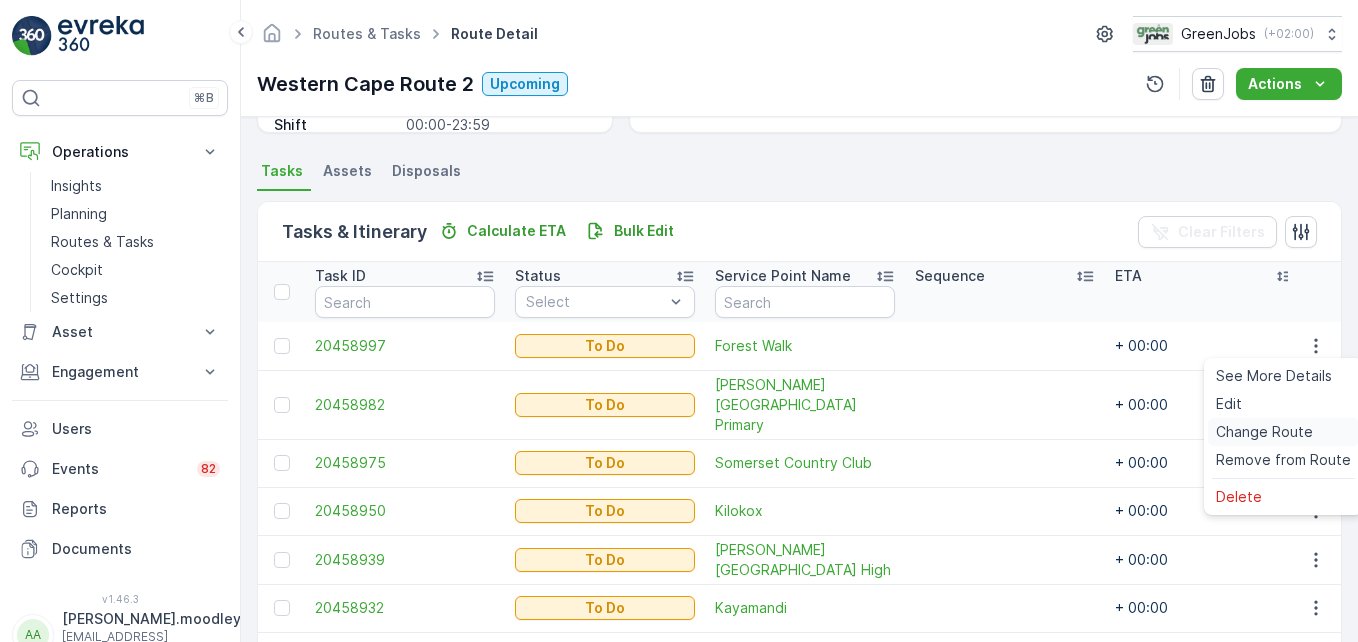 click on "Change Route" at bounding box center (1264, 432) 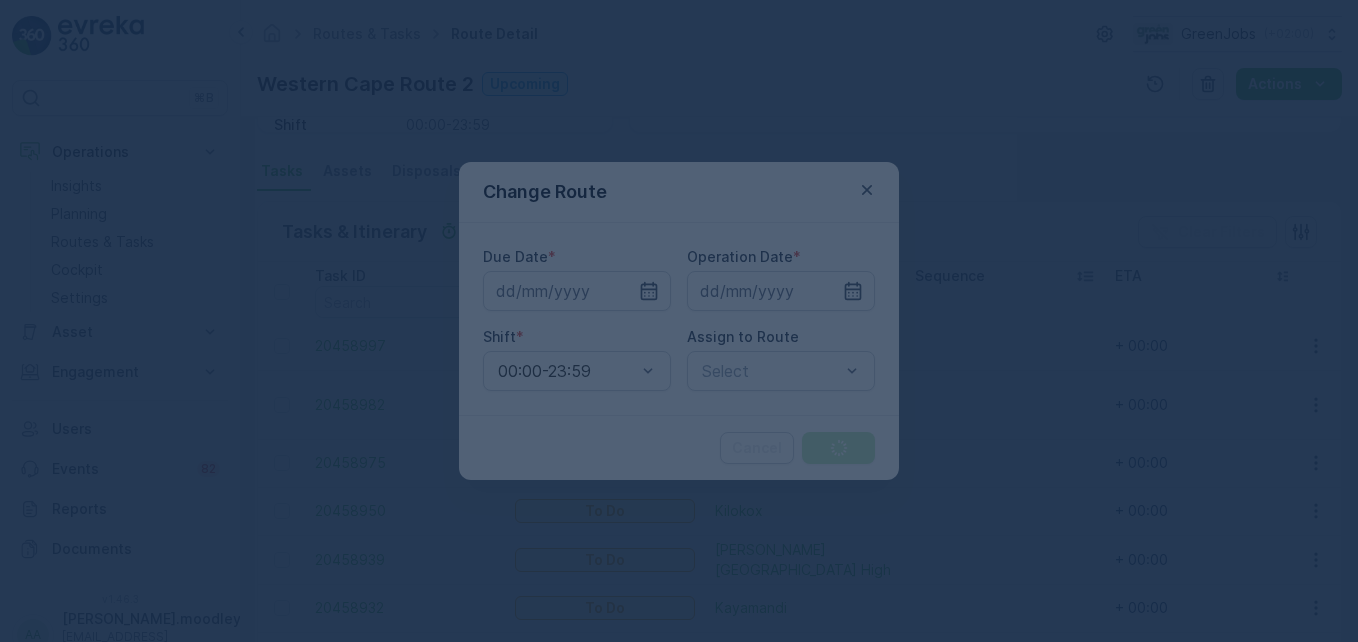 type on "[DATE]" 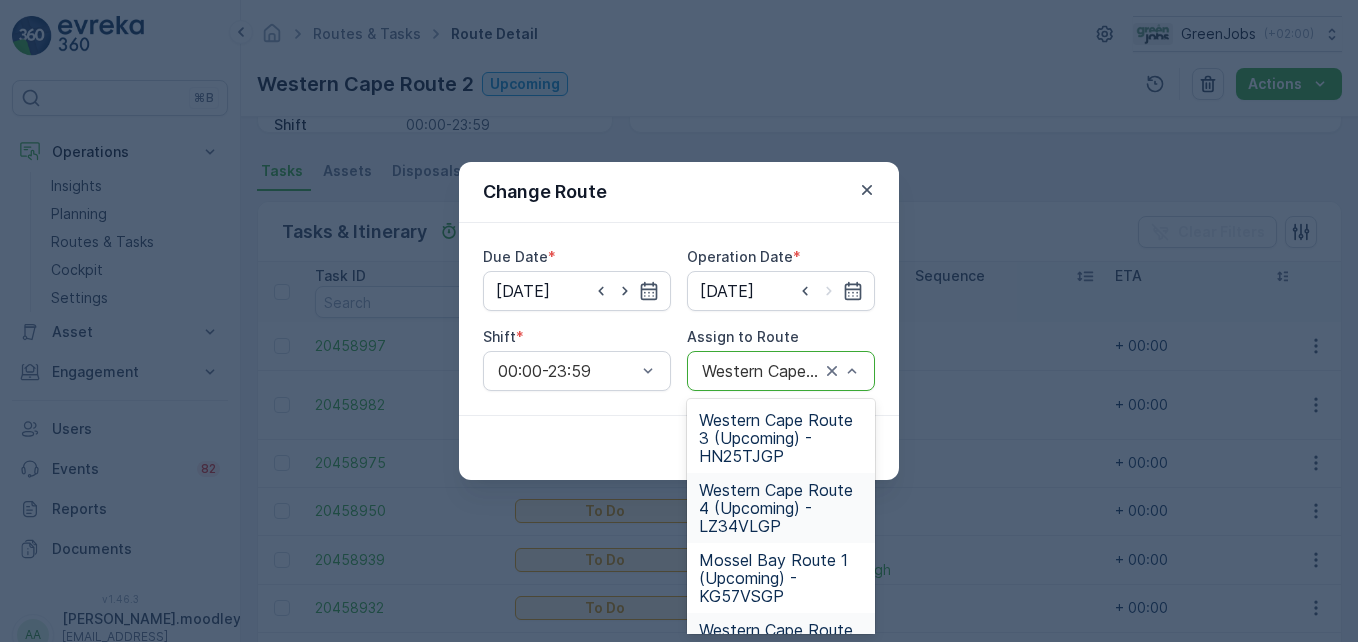 click on "Western Cape Route 4 (Upcoming) - LZ34VLGP" at bounding box center (781, 508) 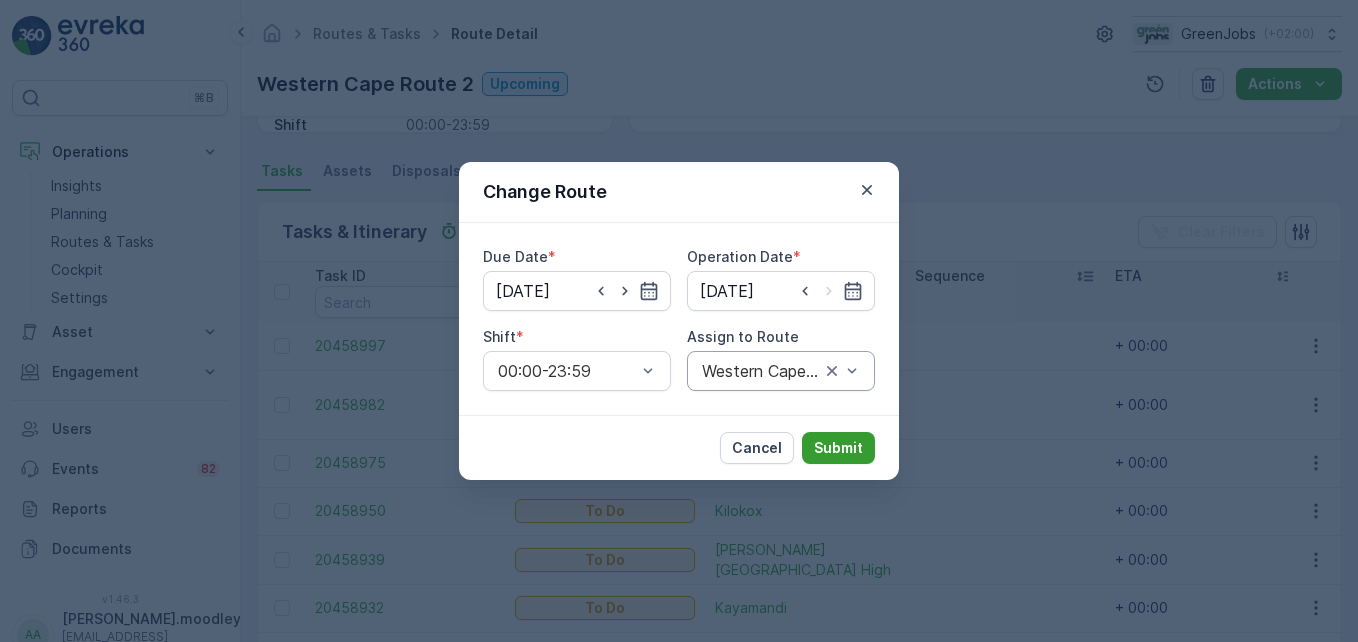 click on "Submit" at bounding box center [838, 448] 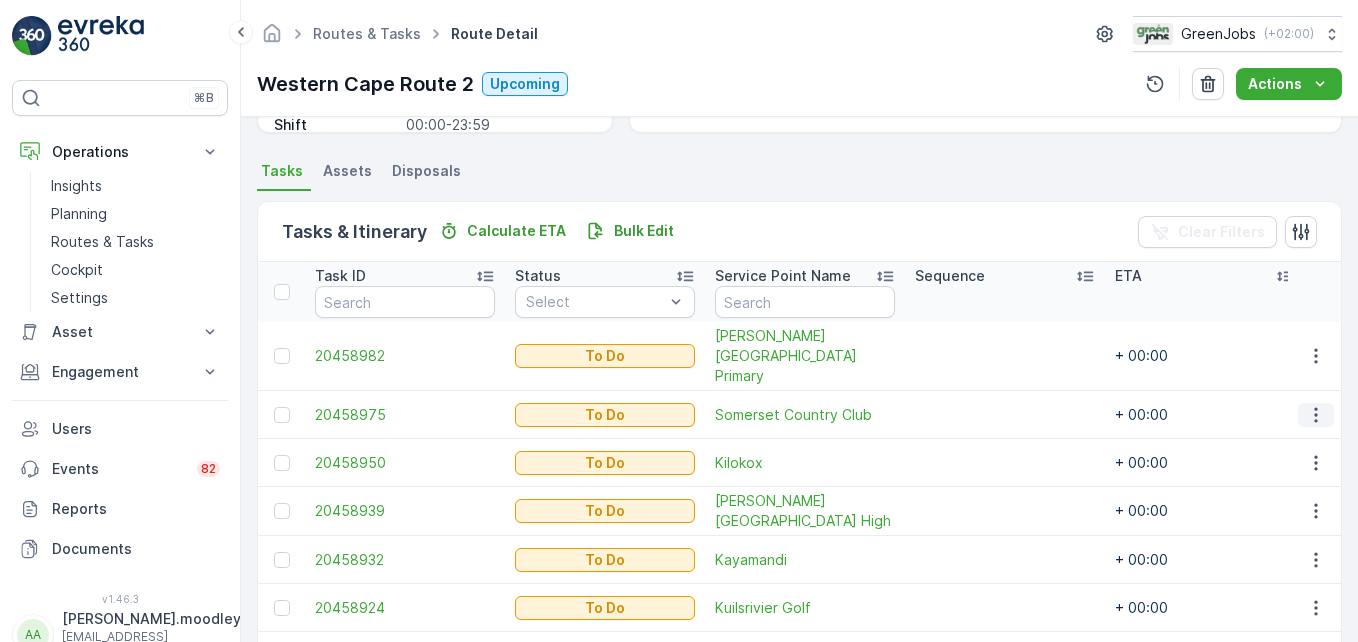click 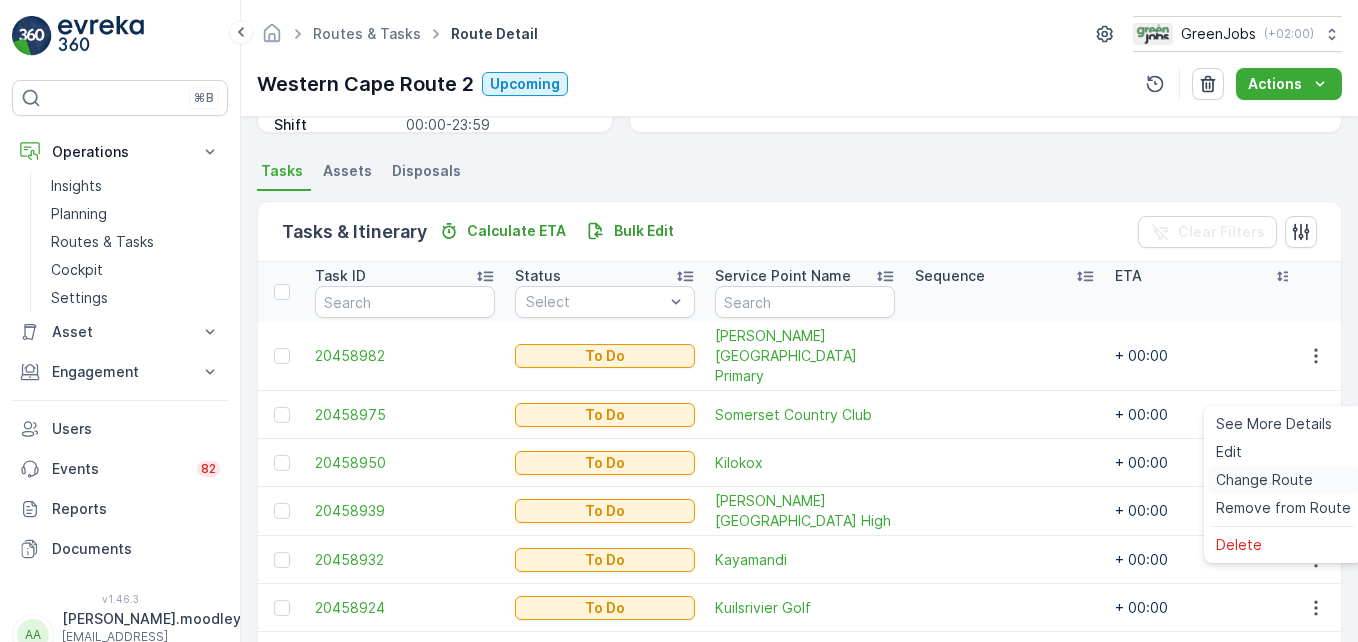 click on "Change Route" at bounding box center (1264, 480) 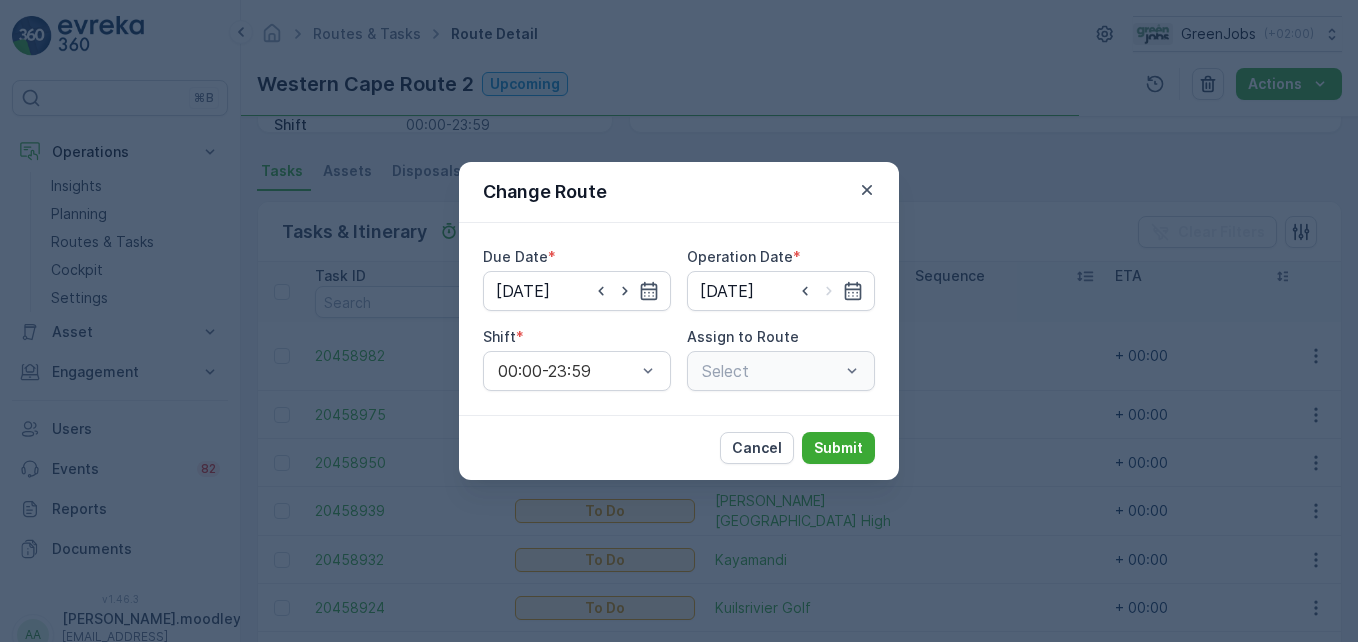 type on "[DATE]" 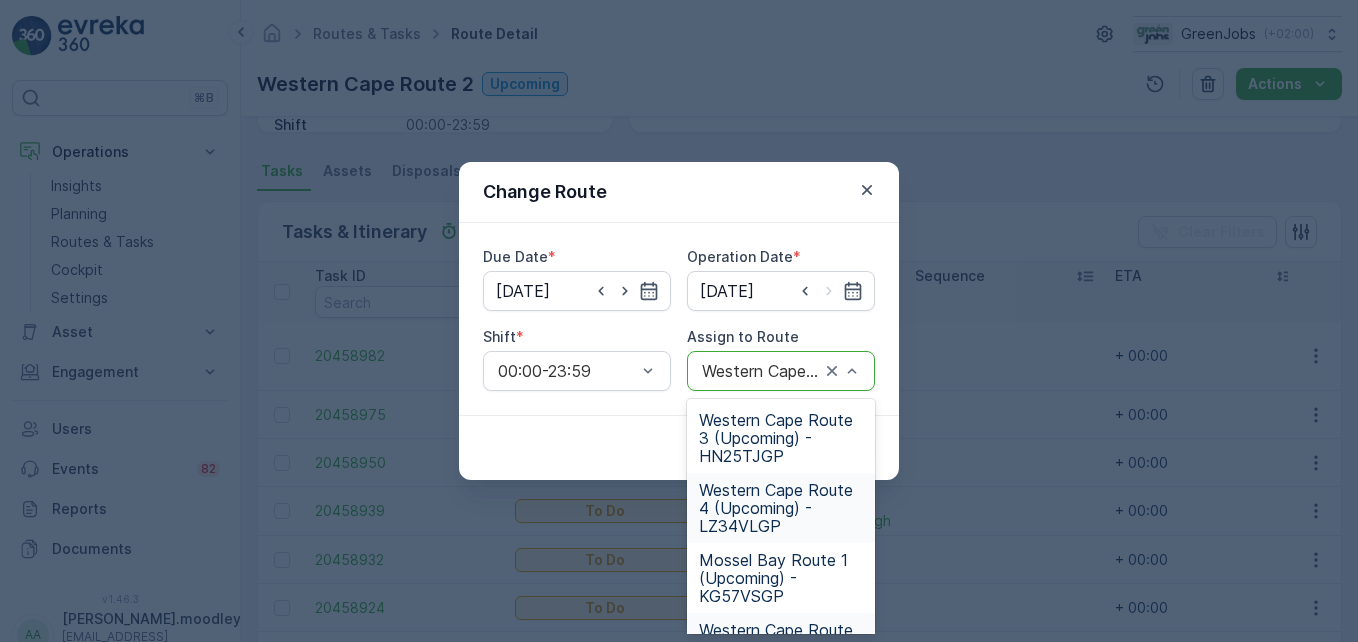 click on "Western Cape Route 4 (Upcoming) - LZ34VLGP" at bounding box center (781, 508) 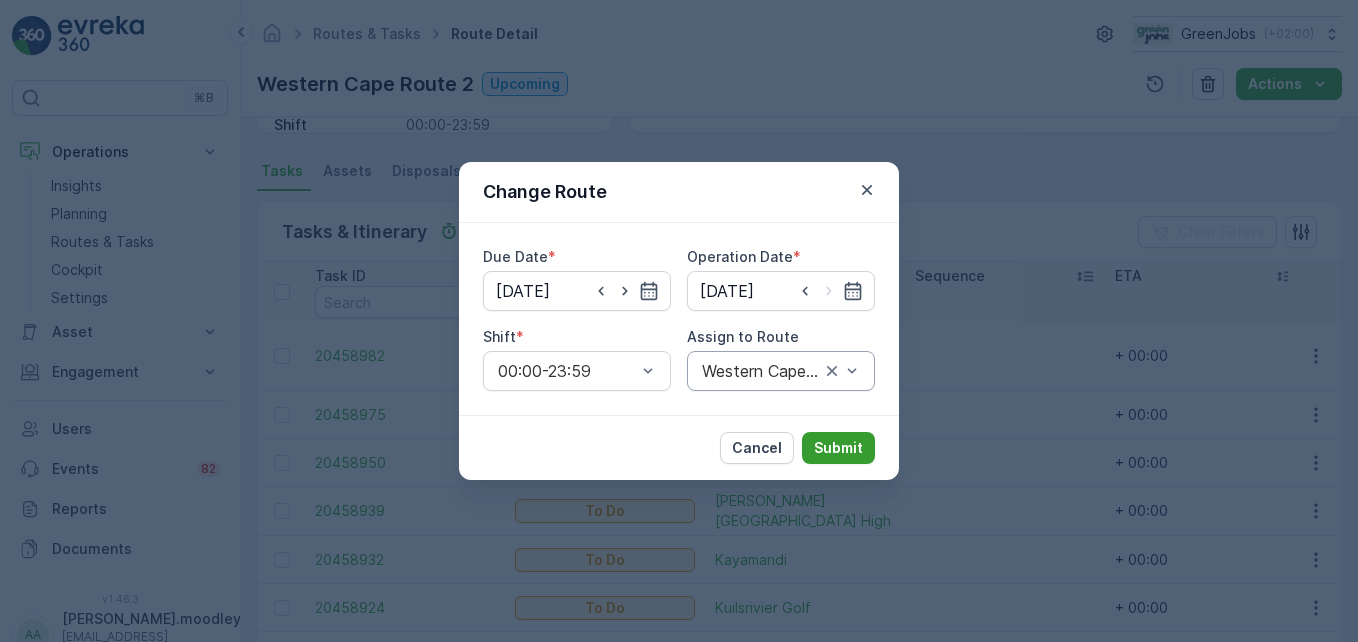 click on "Submit" at bounding box center (838, 448) 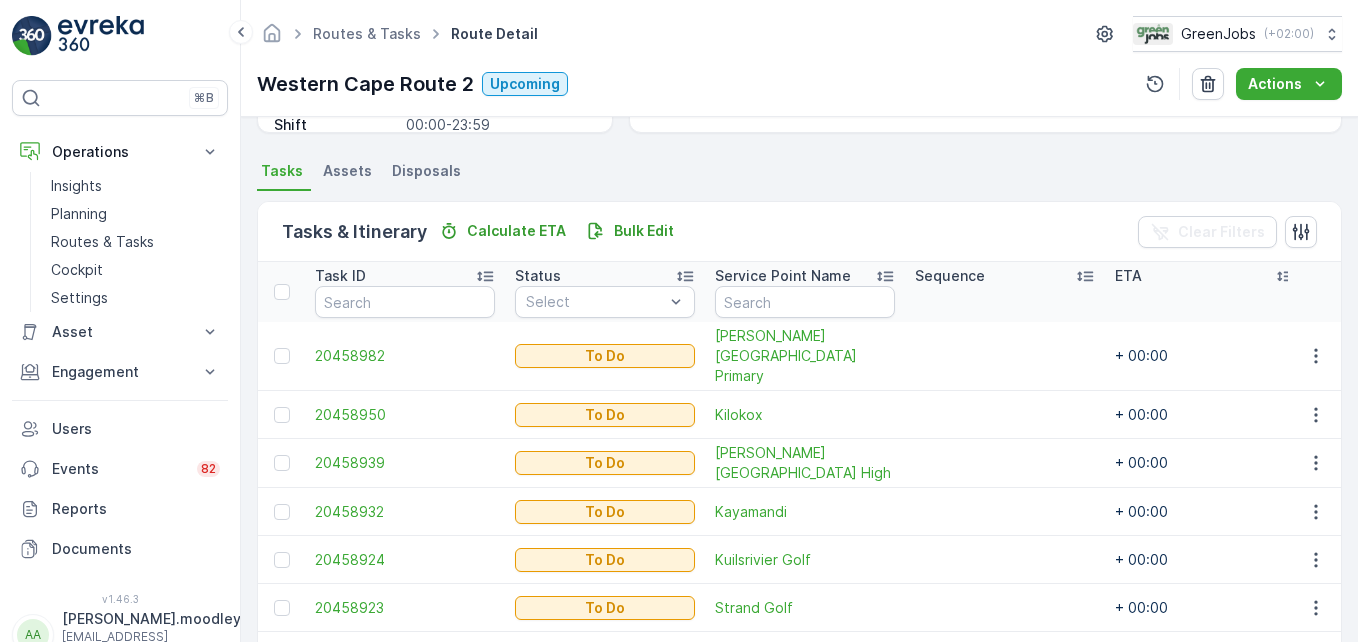scroll, scrollTop: 500, scrollLeft: 0, axis: vertical 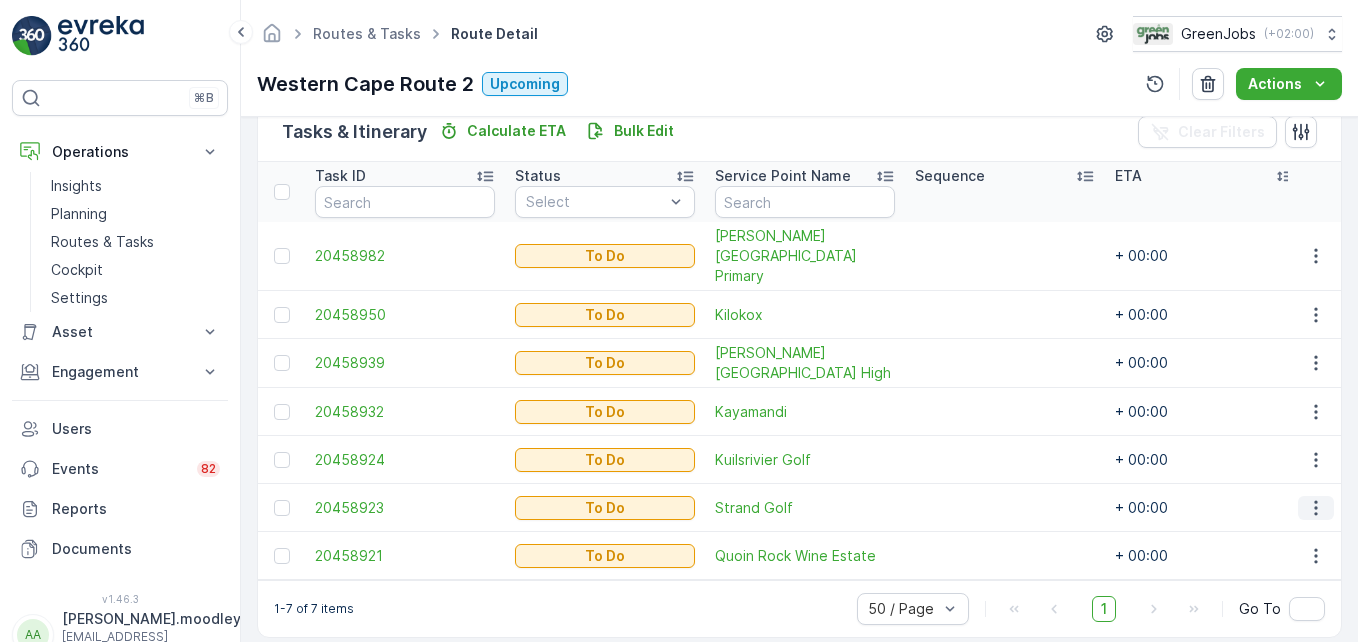 click 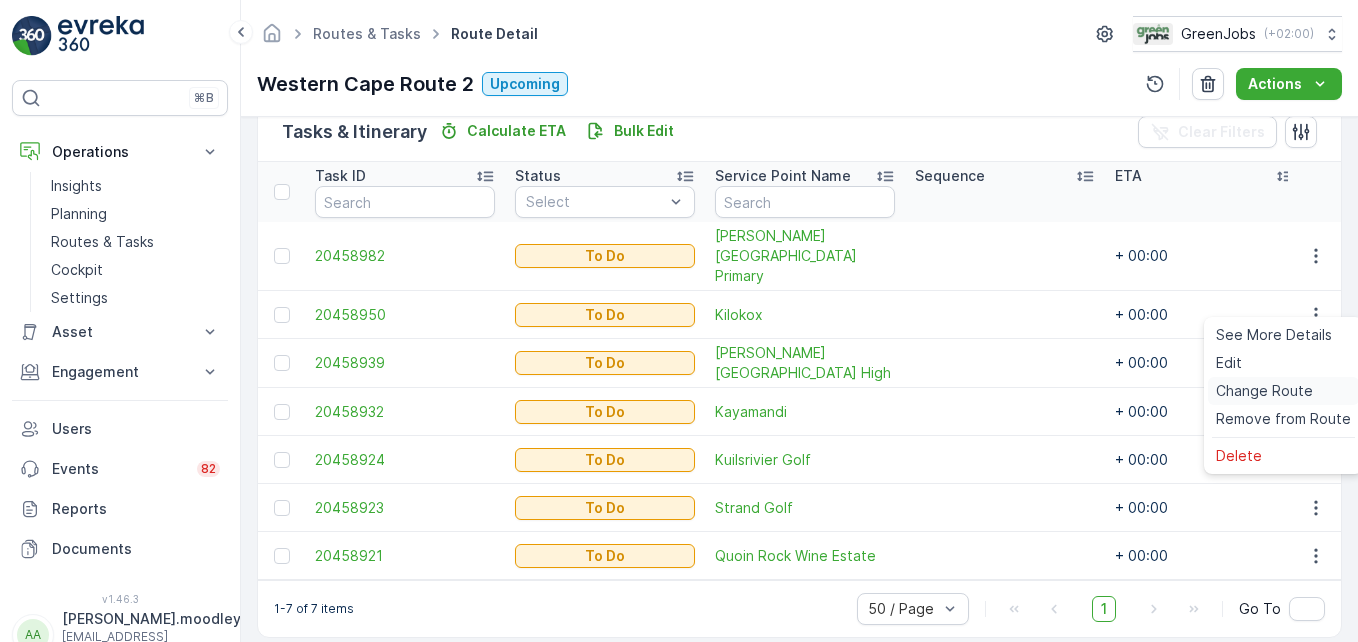 click on "Change Route" at bounding box center [1264, 391] 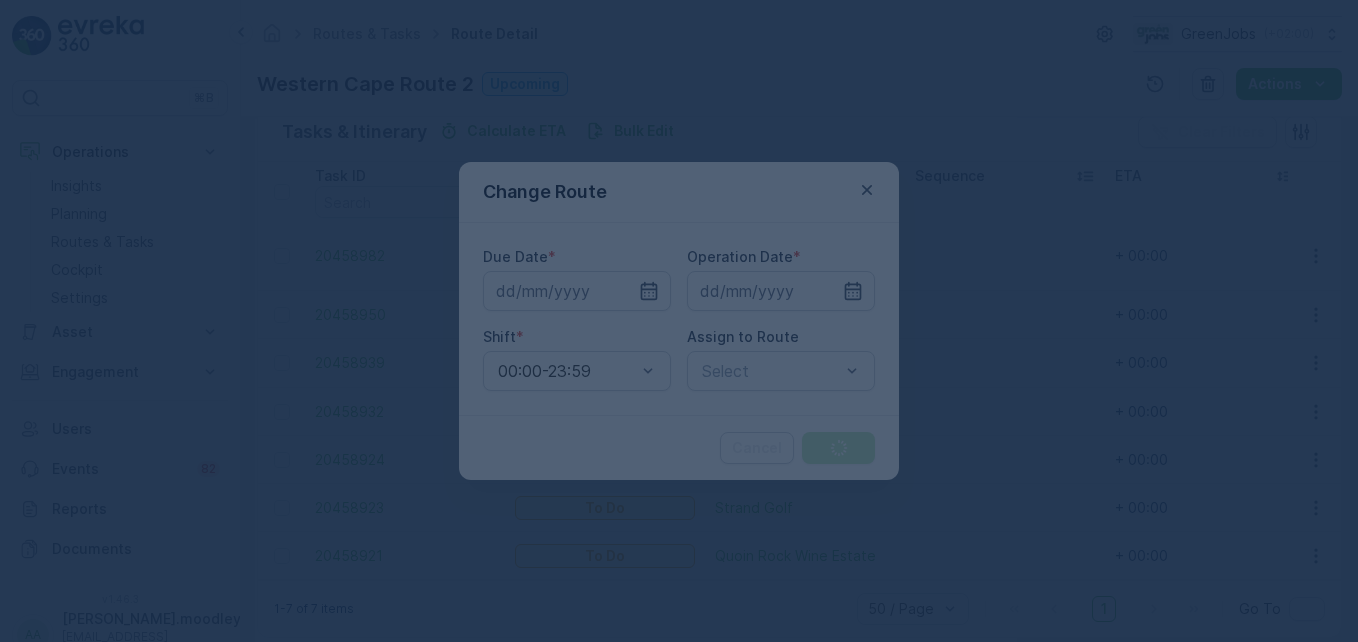 type on "[DATE]" 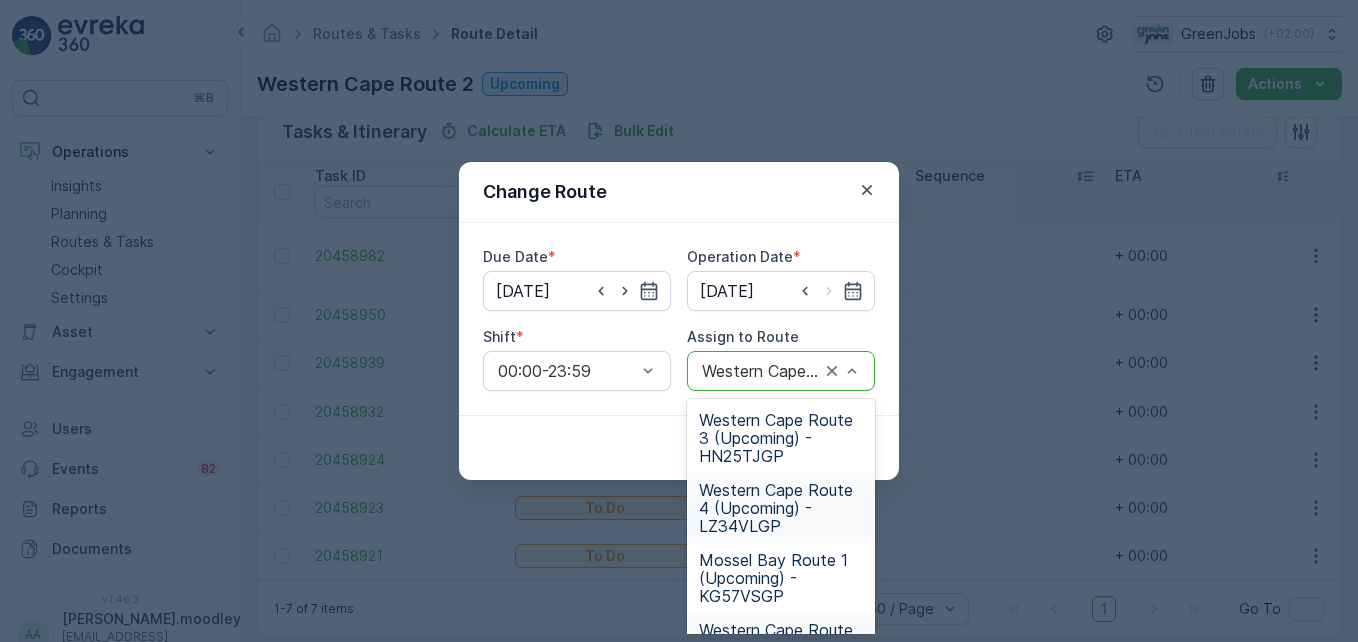 click on "Western Cape Route 4 (Upcoming) - LZ34VLGP" at bounding box center (781, 508) 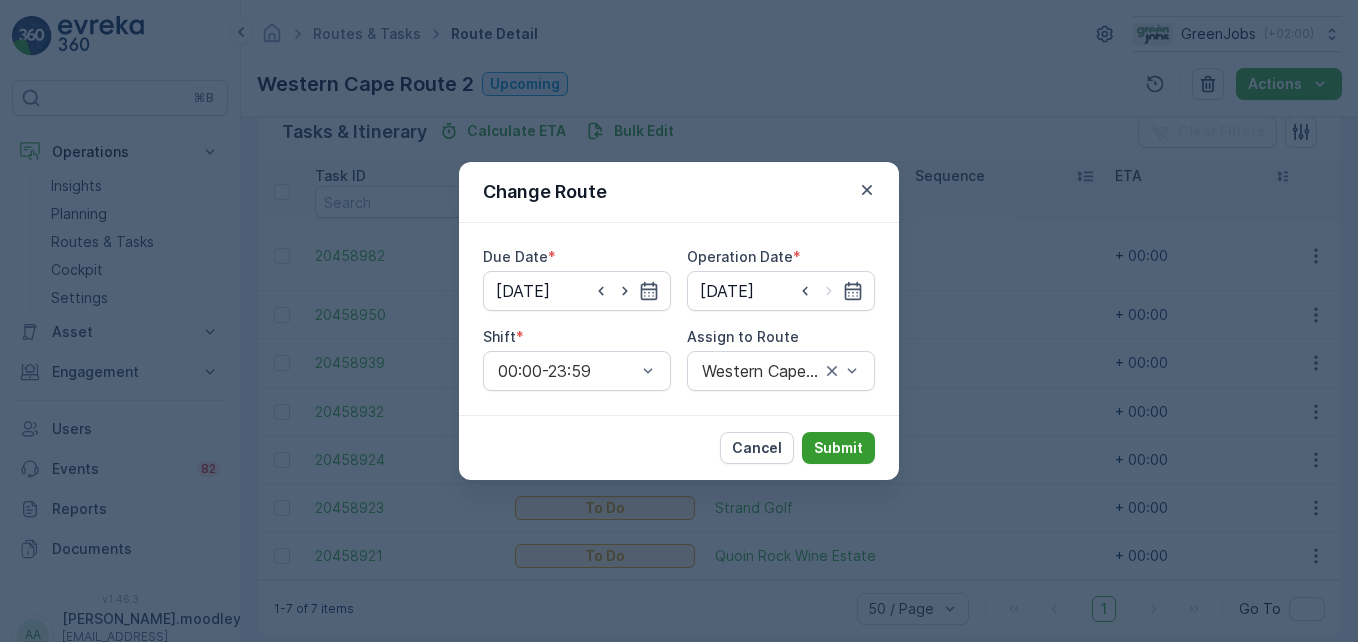 click on "Submit" at bounding box center (838, 448) 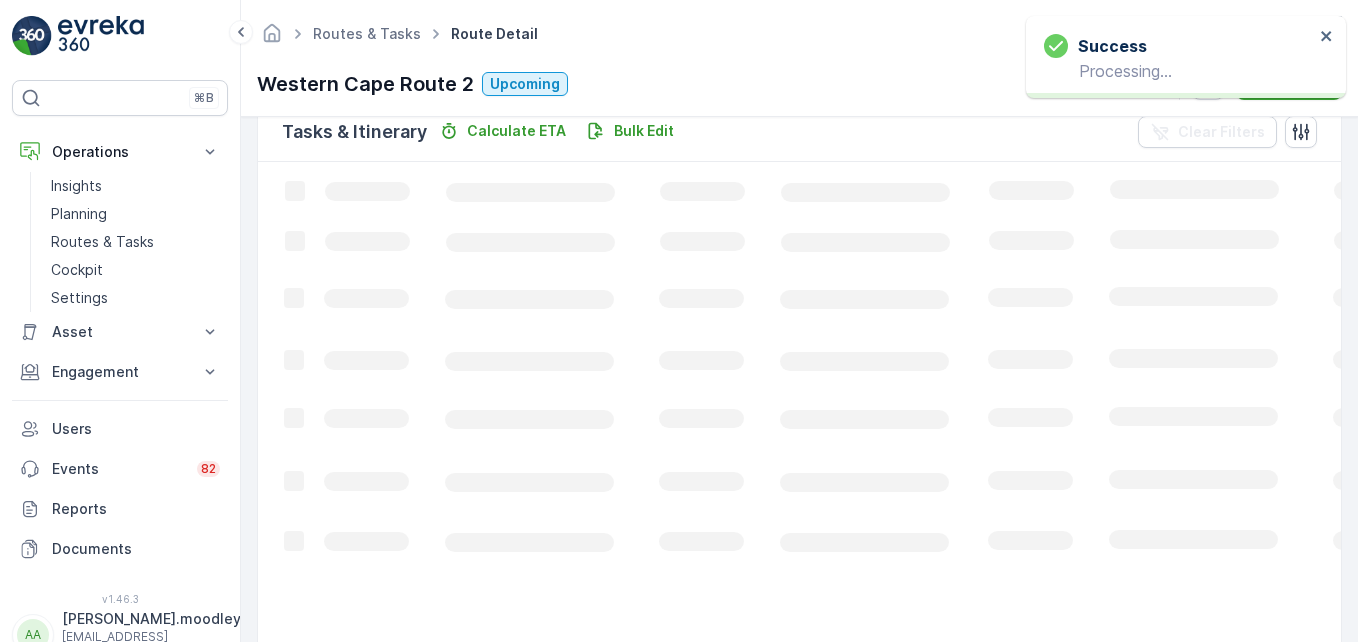 scroll, scrollTop: 463, scrollLeft: 0, axis: vertical 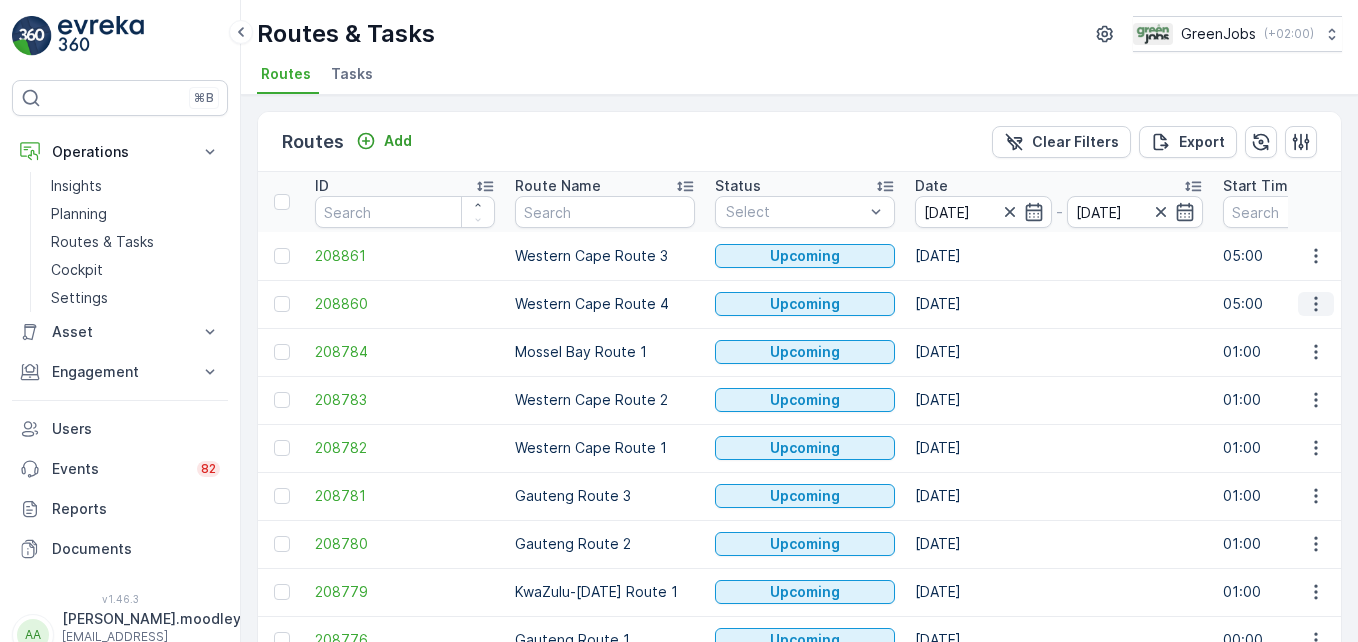click 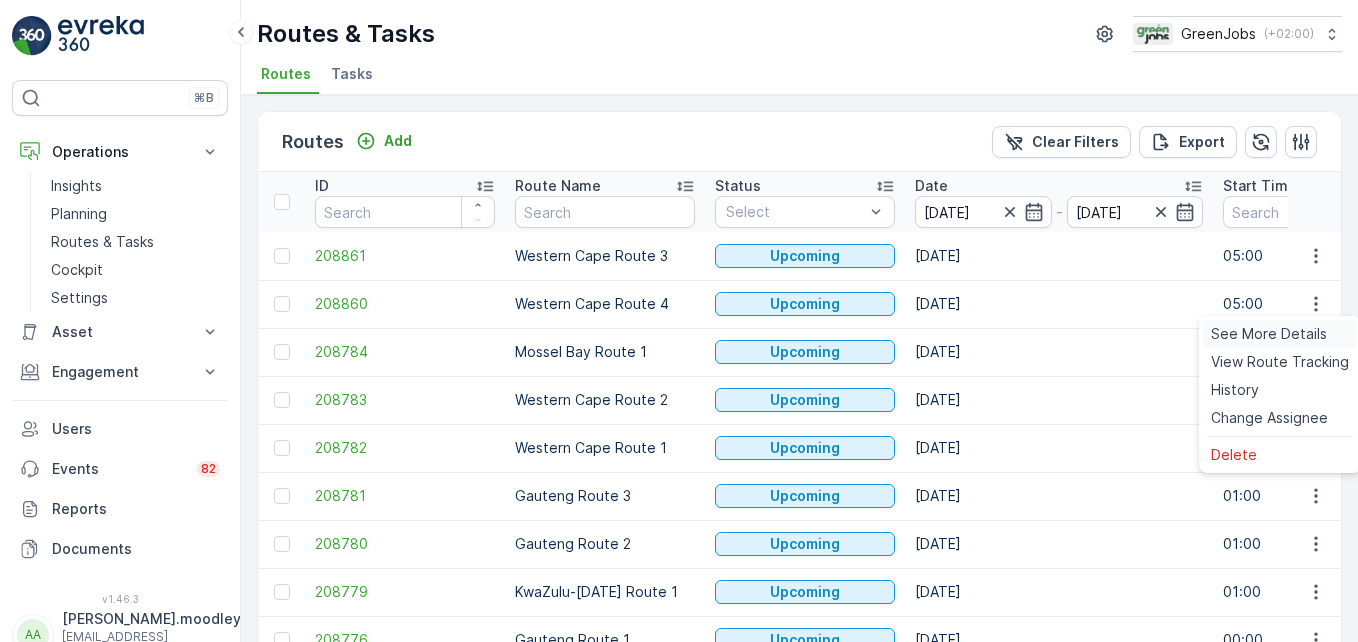 click on "See More Details" at bounding box center (1269, 334) 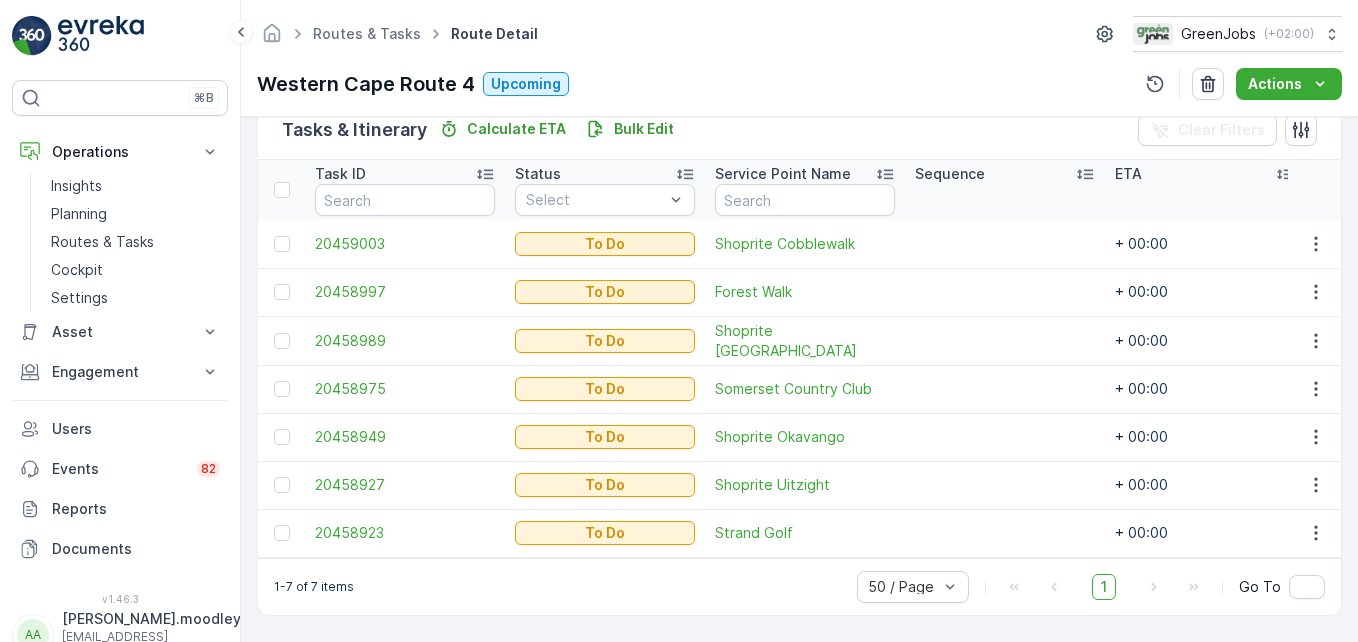 scroll, scrollTop: 511, scrollLeft: 0, axis: vertical 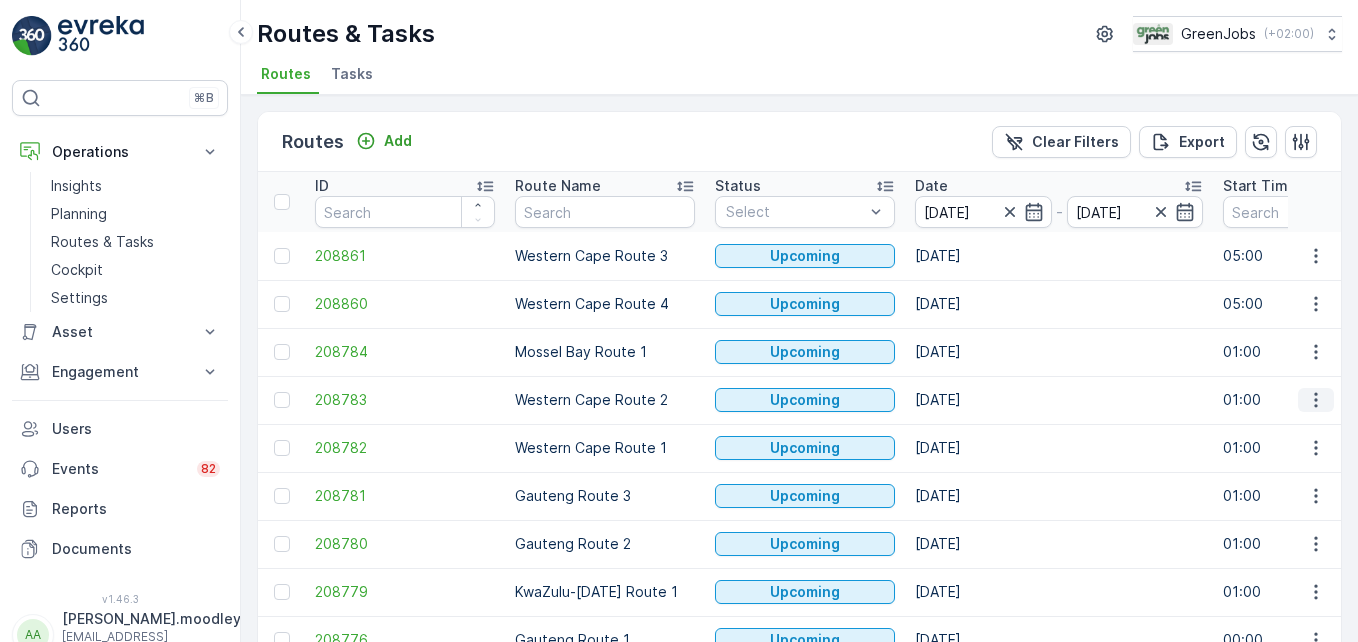 click 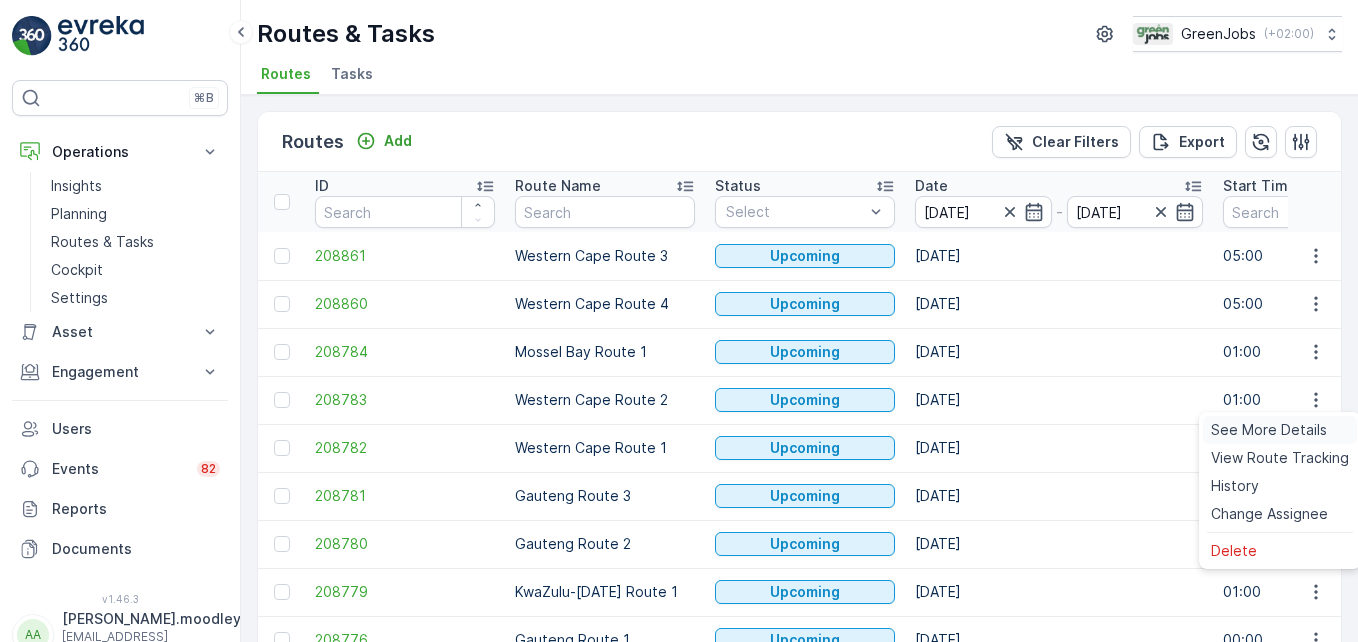 click on "See More Details" at bounding box center [1269, 430] 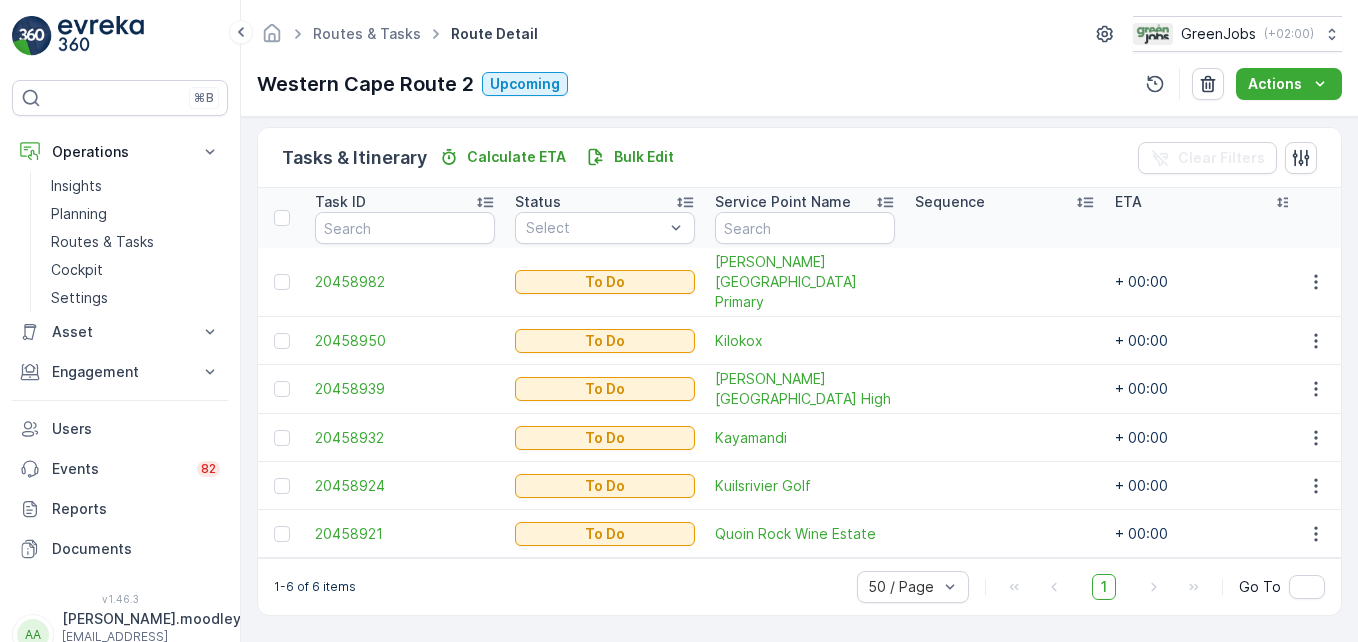 scroll, scrollTop: 463, scrollLeft: 0, axis: vertical 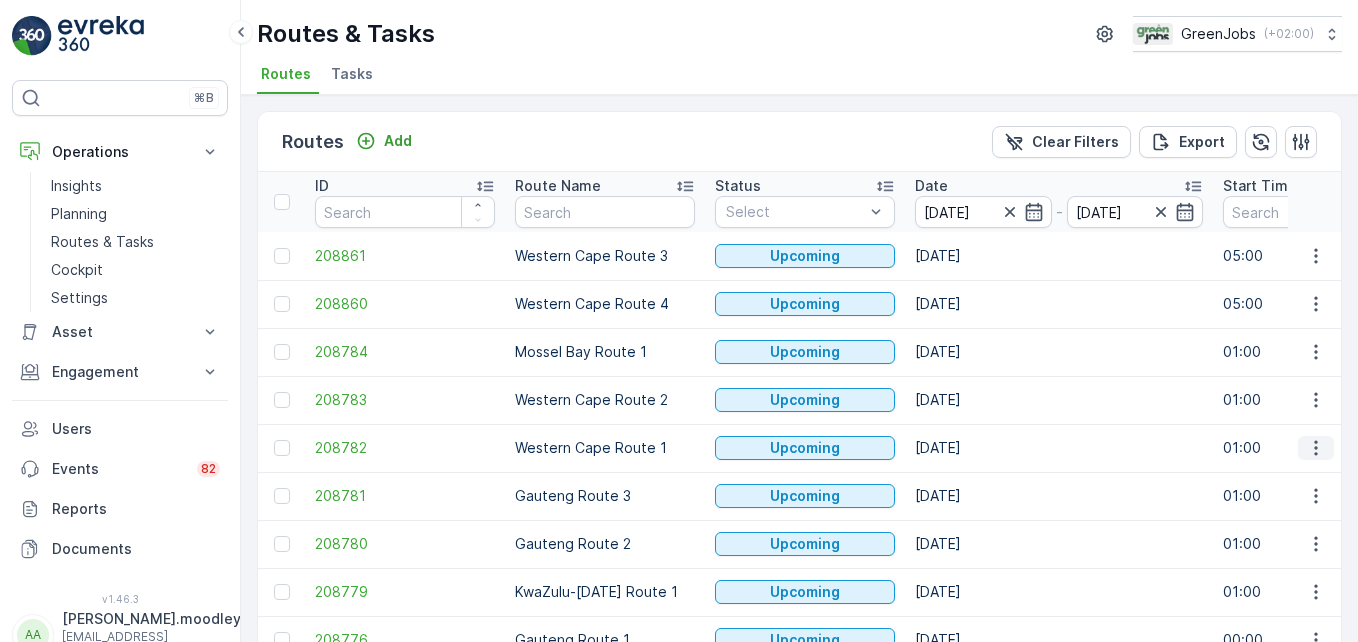 click 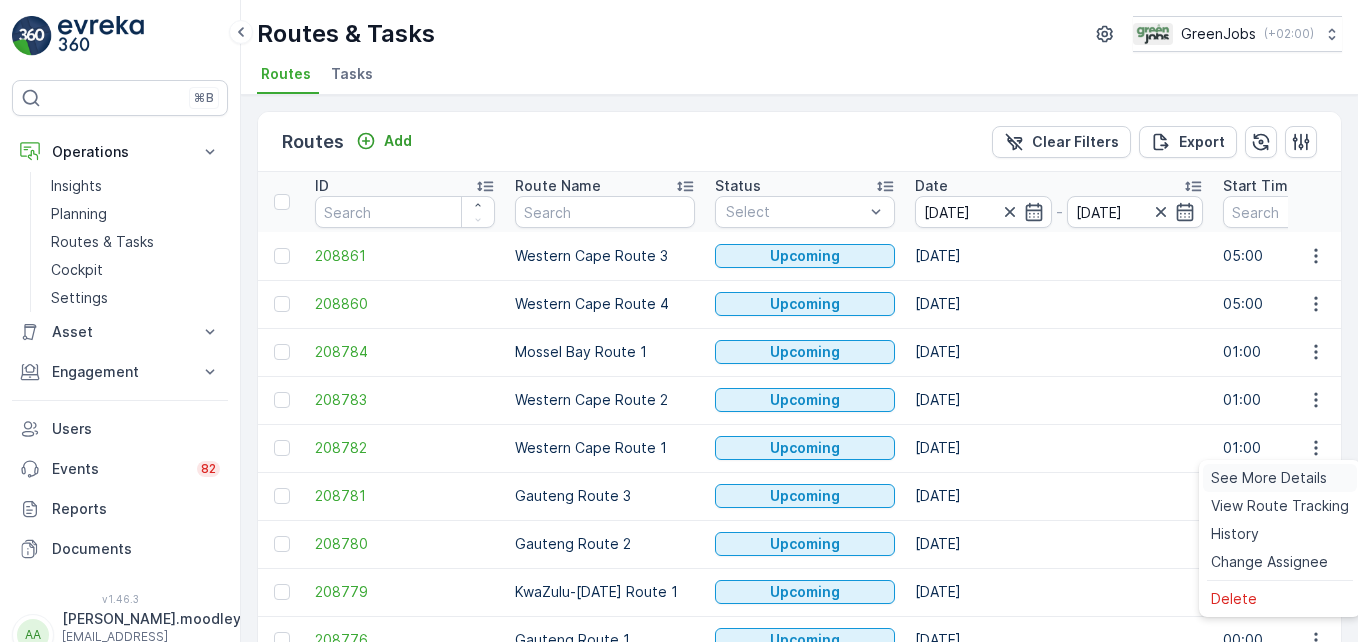 click on "See More Details" at bounding box center (1269, 478) 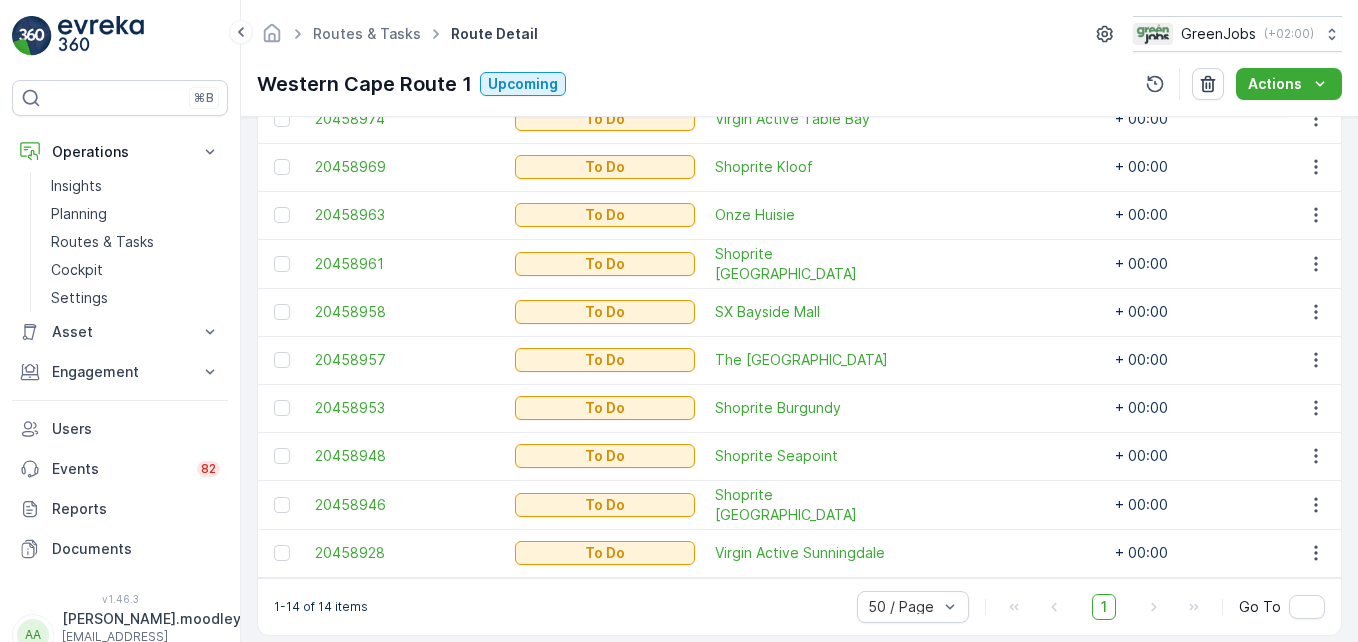 scroll, scrollTop: 847, scrollLeft: 0, axis: vertical 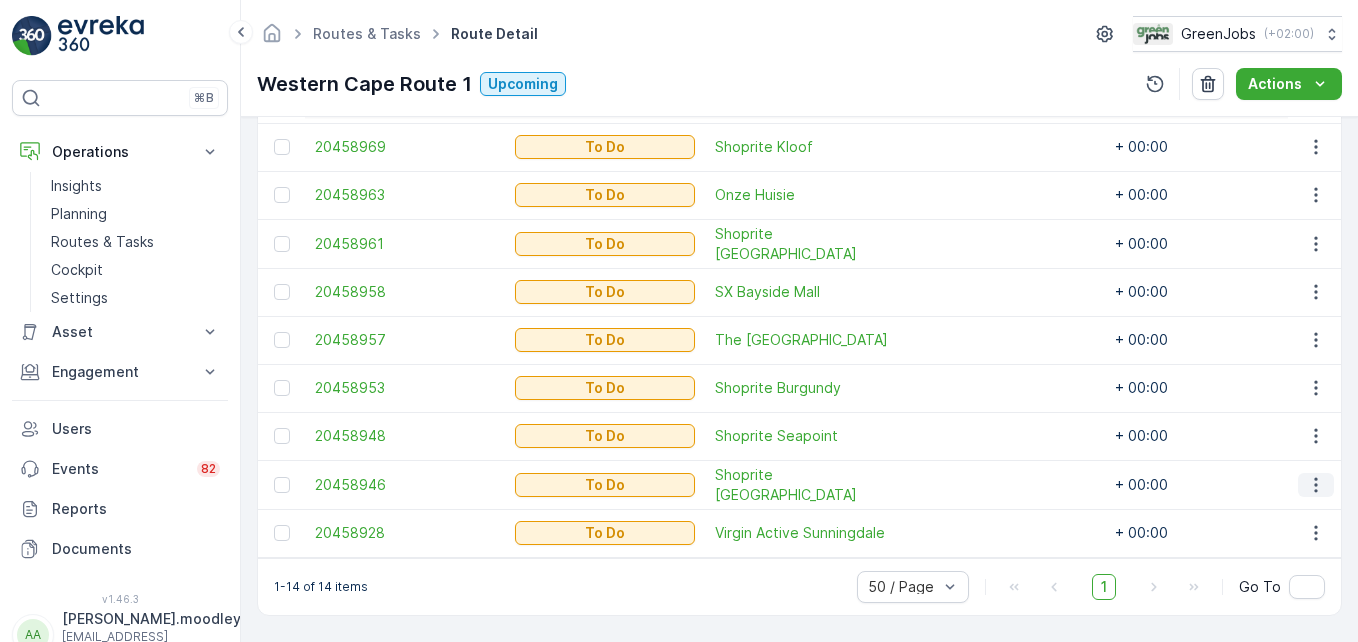 click 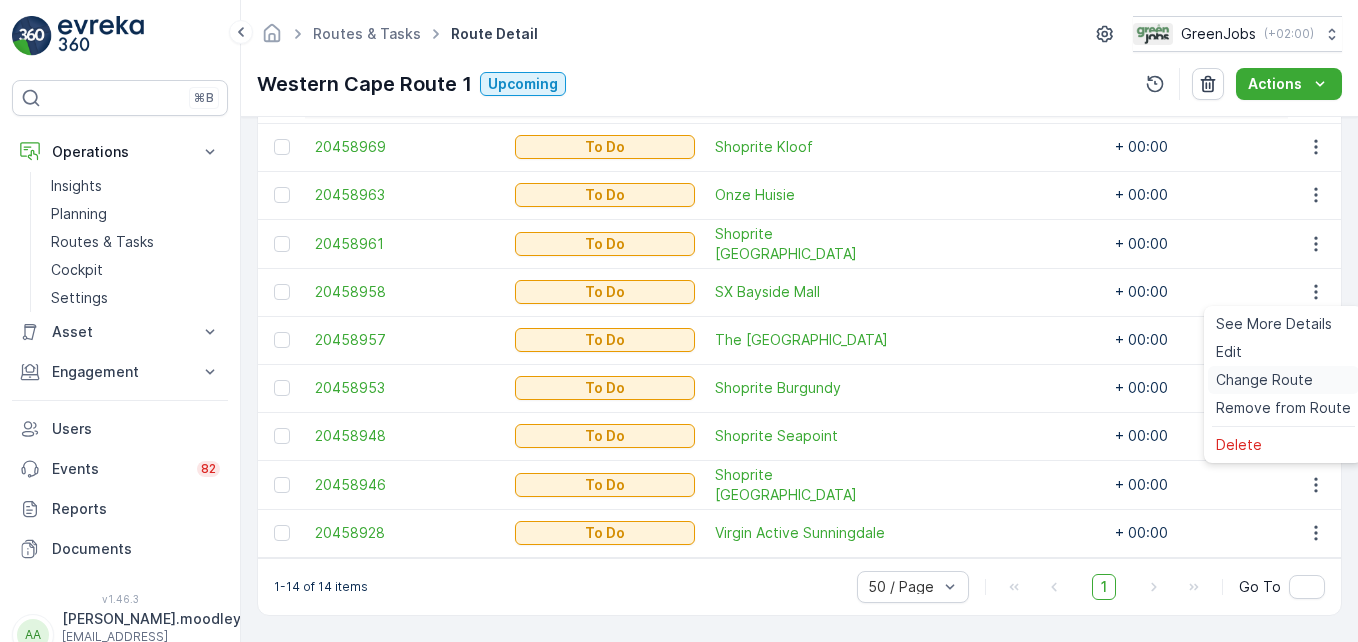 click on "Change Route" at bounding box center (1264, 380) 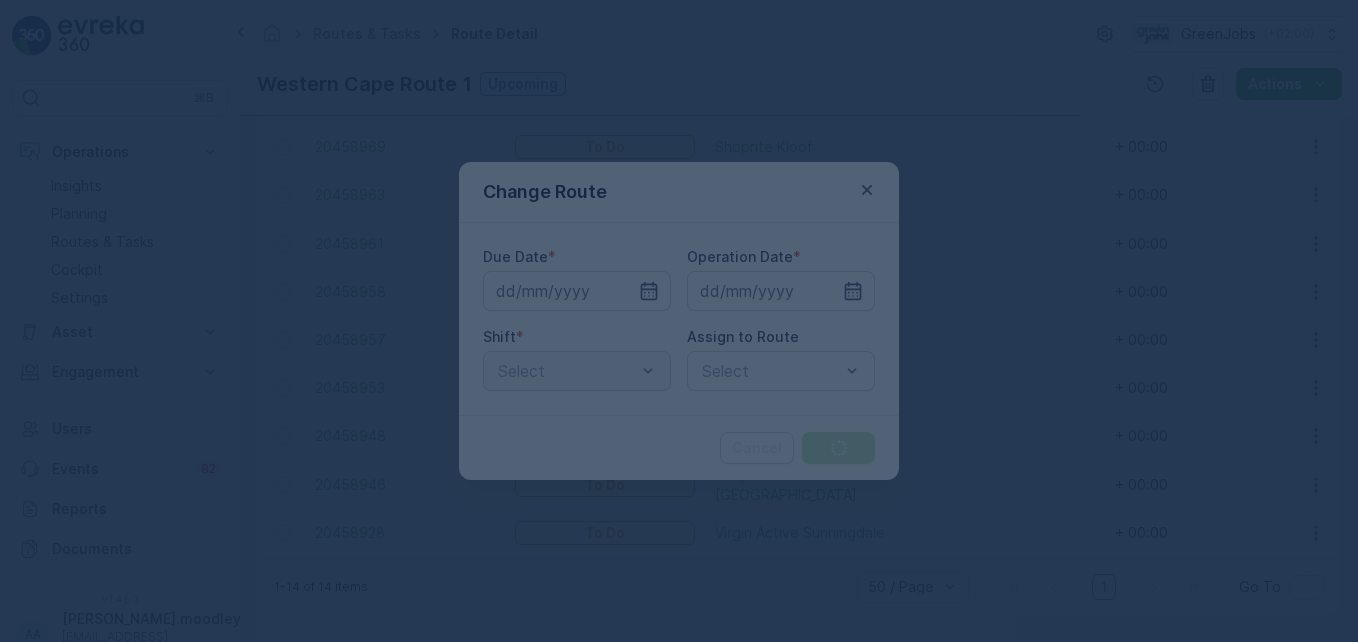 type on "[DATE]" 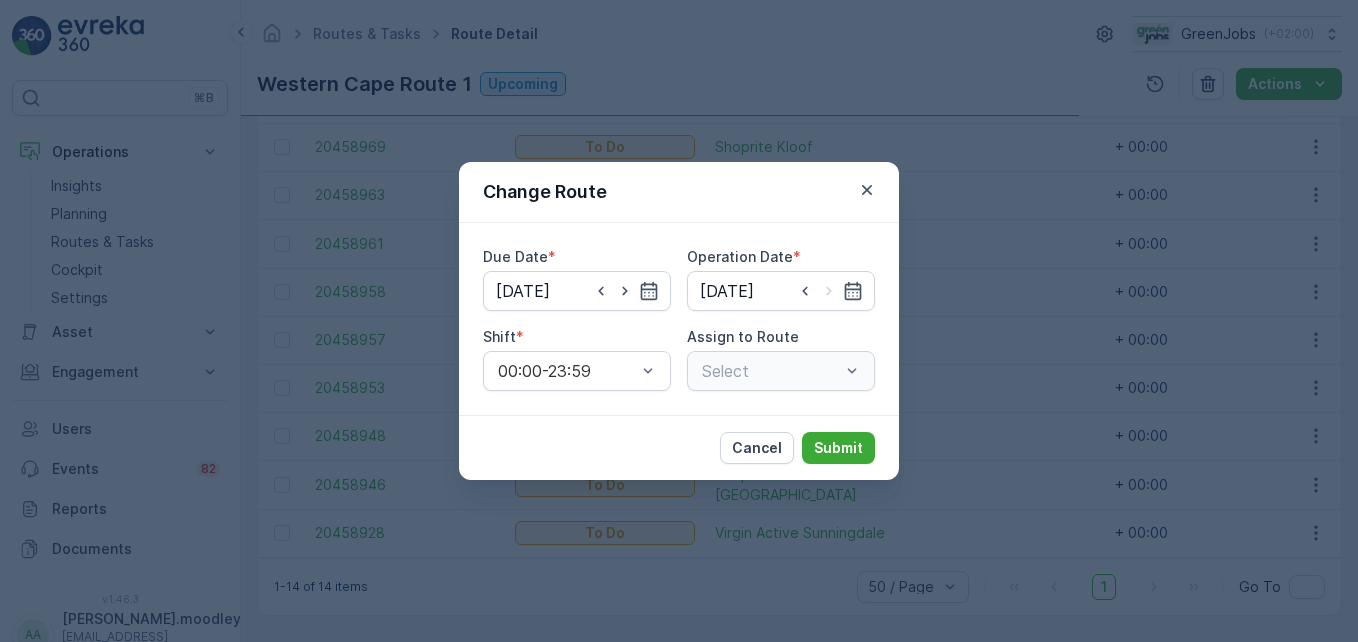 click on "Select" at bounding box center (781, 371) 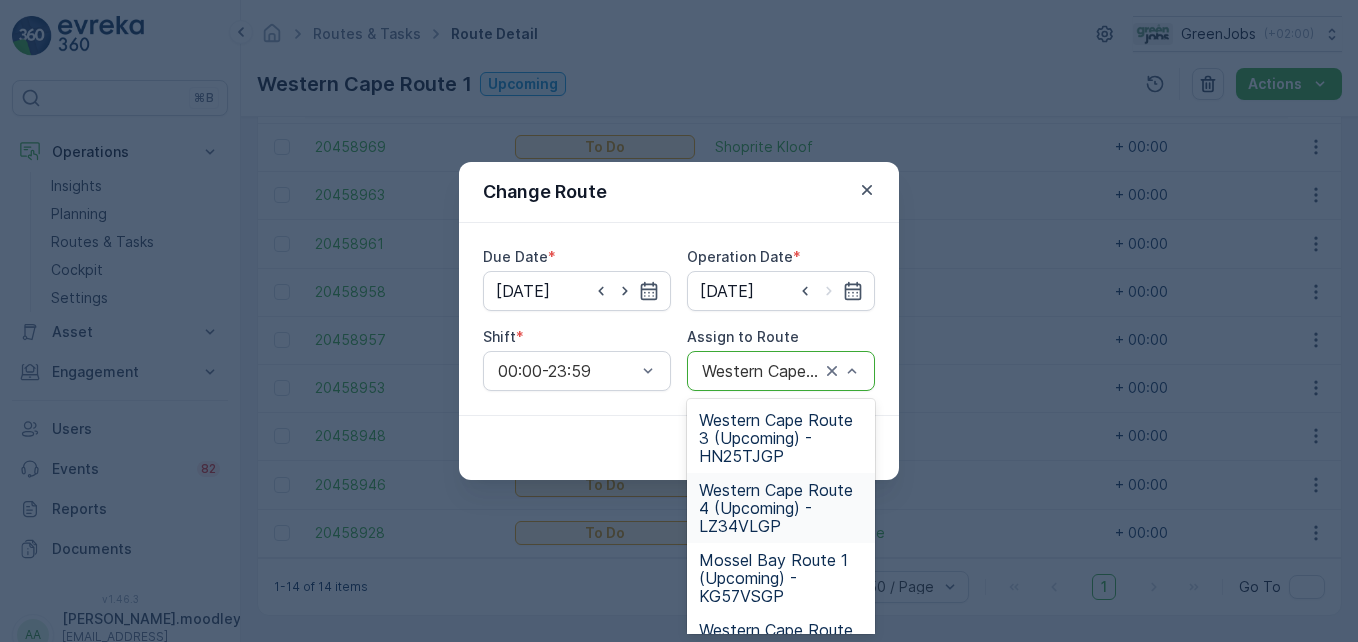 click on "Western Cape Route 4 (Upcoming) - LZ34VLGP" at bounding box center [781, 508] 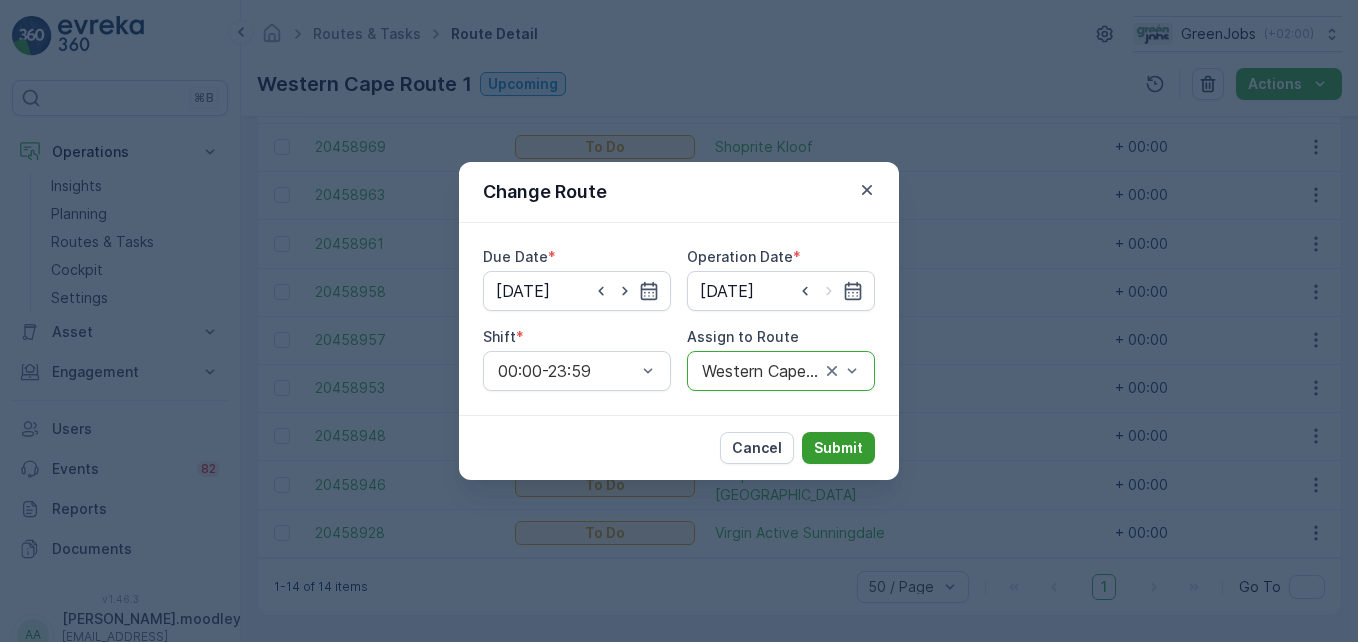 click on "Submit" at bounding box center (838, 448) 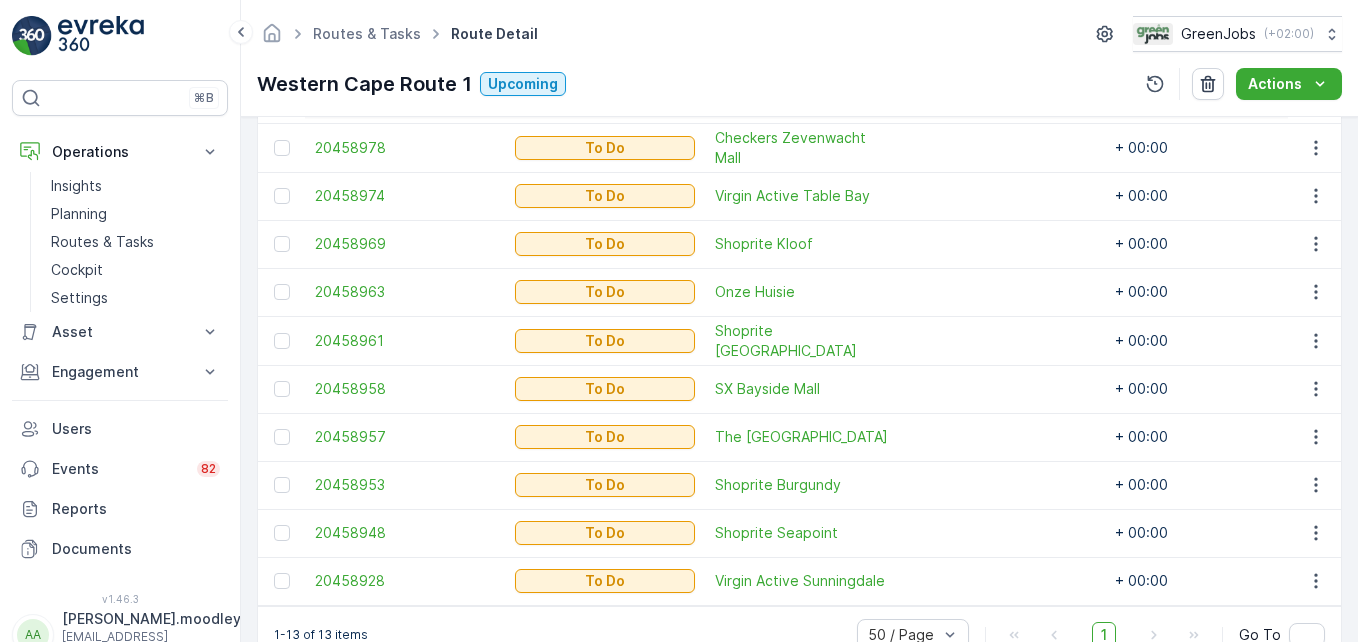 scroll, scrollTop: 699, scrollLeft: 0, axis: vertical 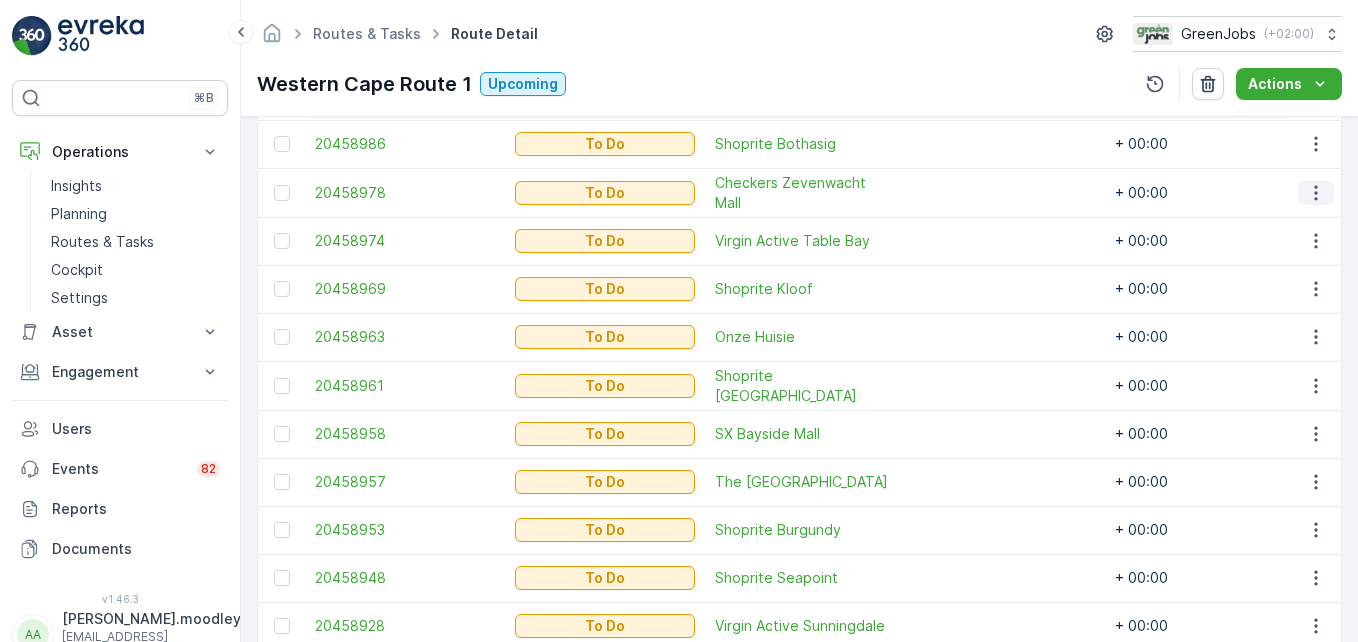 click 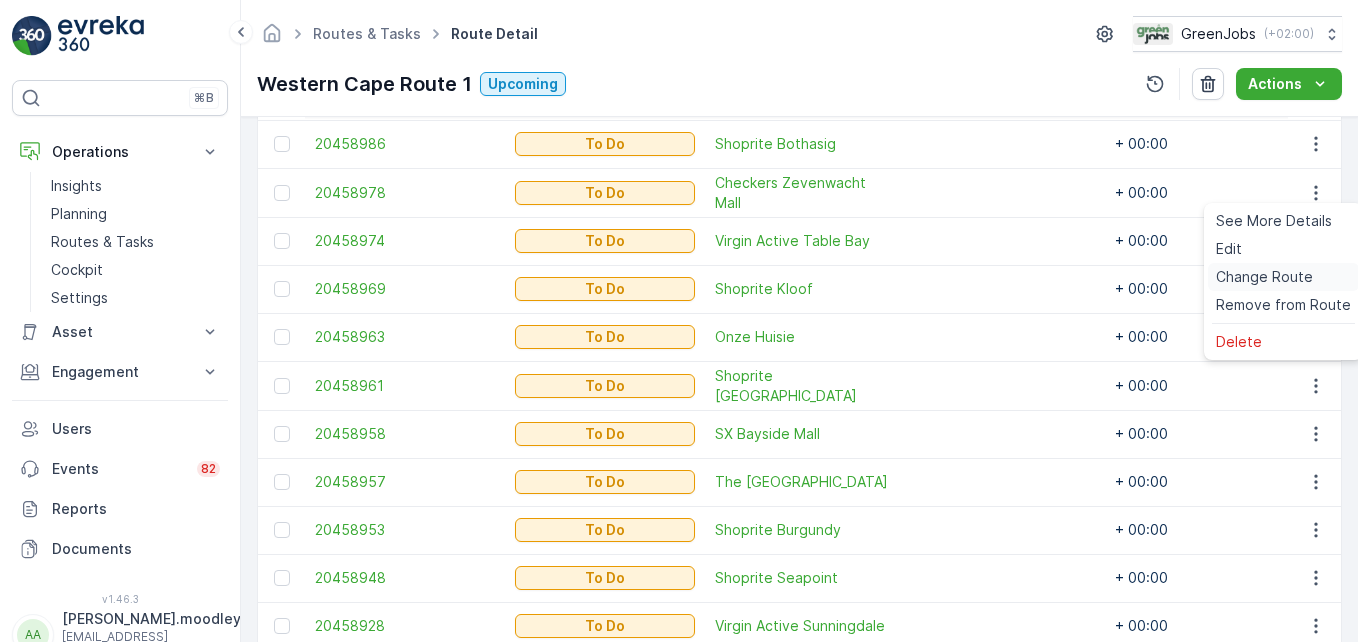 click on "Change Route" at bounding box center (1264, 277) 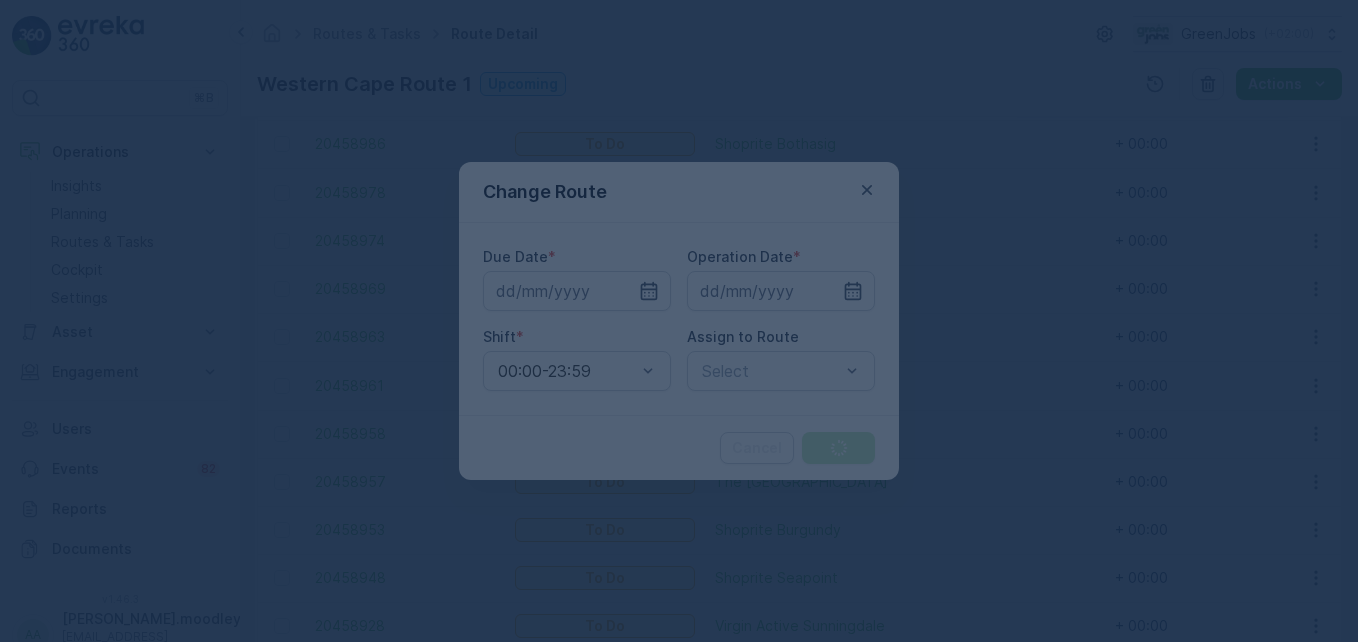 type on "[DATE]" 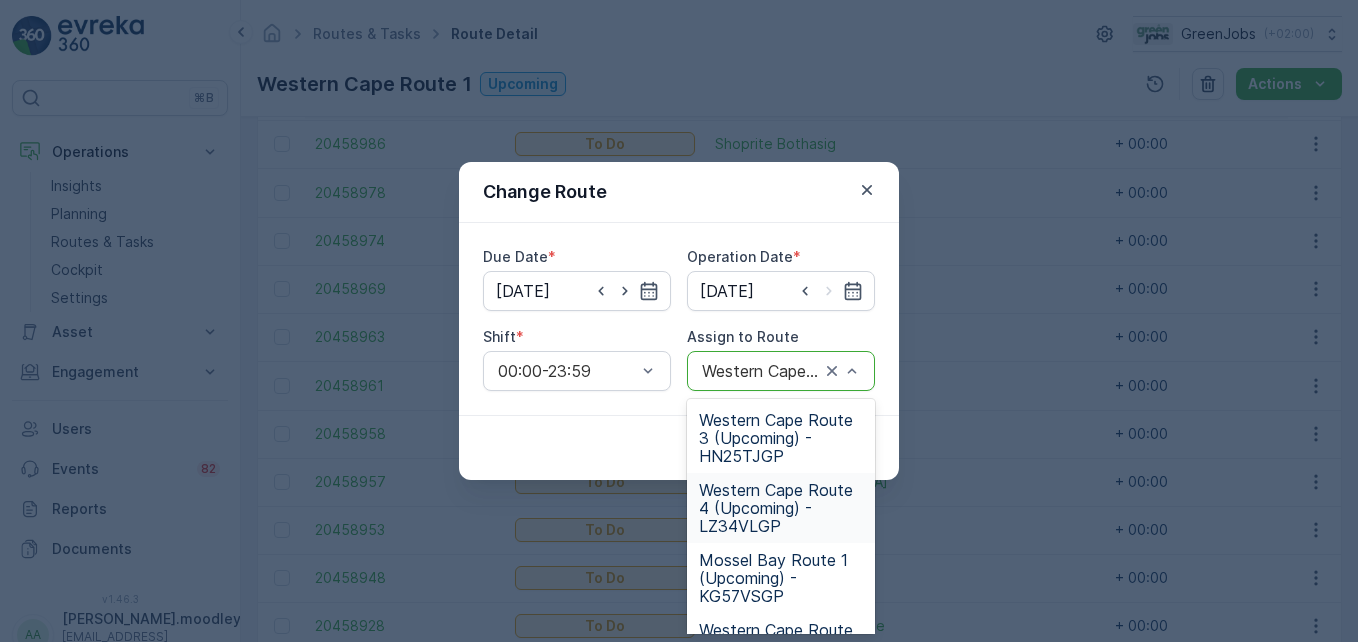 click on "Western Cape Route 4 (Upcoming) - LZ34VLGP" at bounding box center [781, 508] 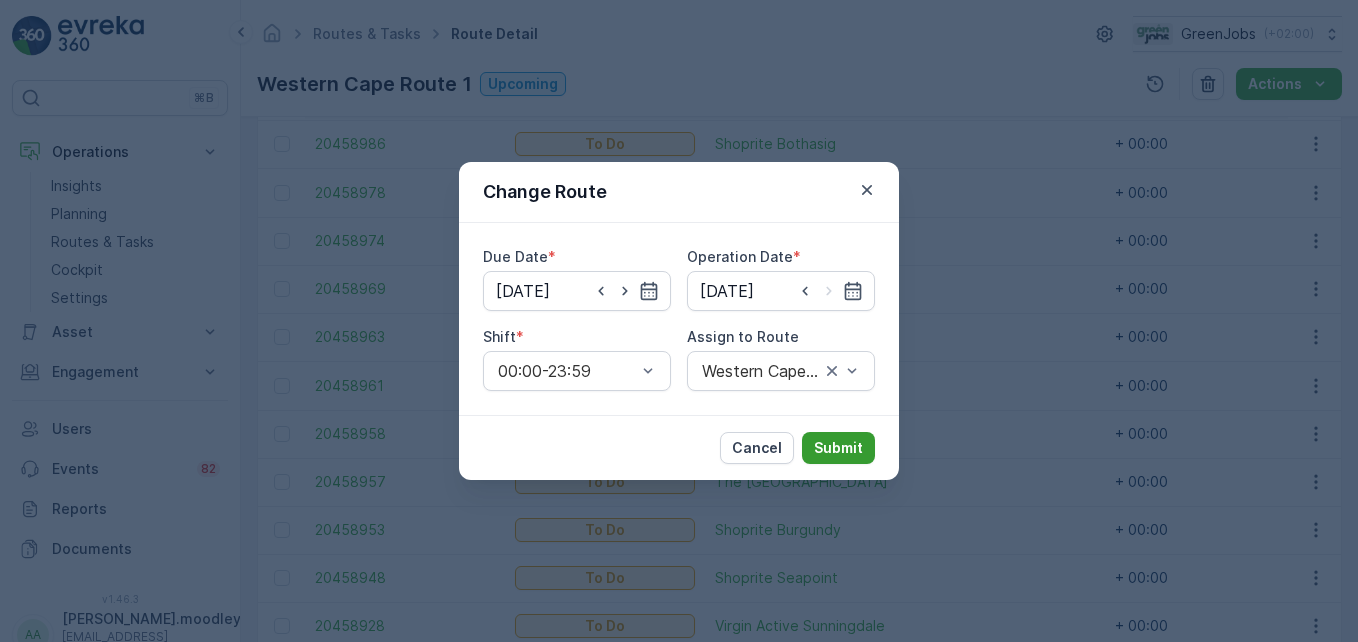 click on "Submit" at bounding box center (838, 448) 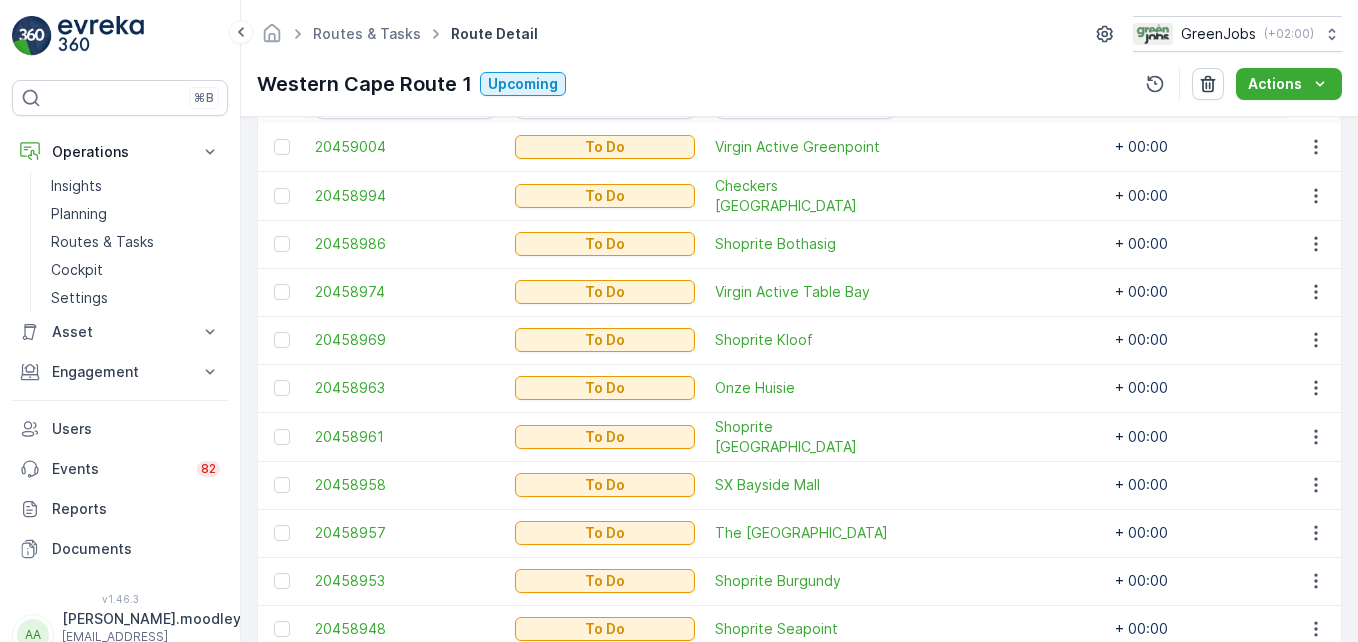 scroll, scrollTop: 751, scrollLeft: 0, axis: vertical 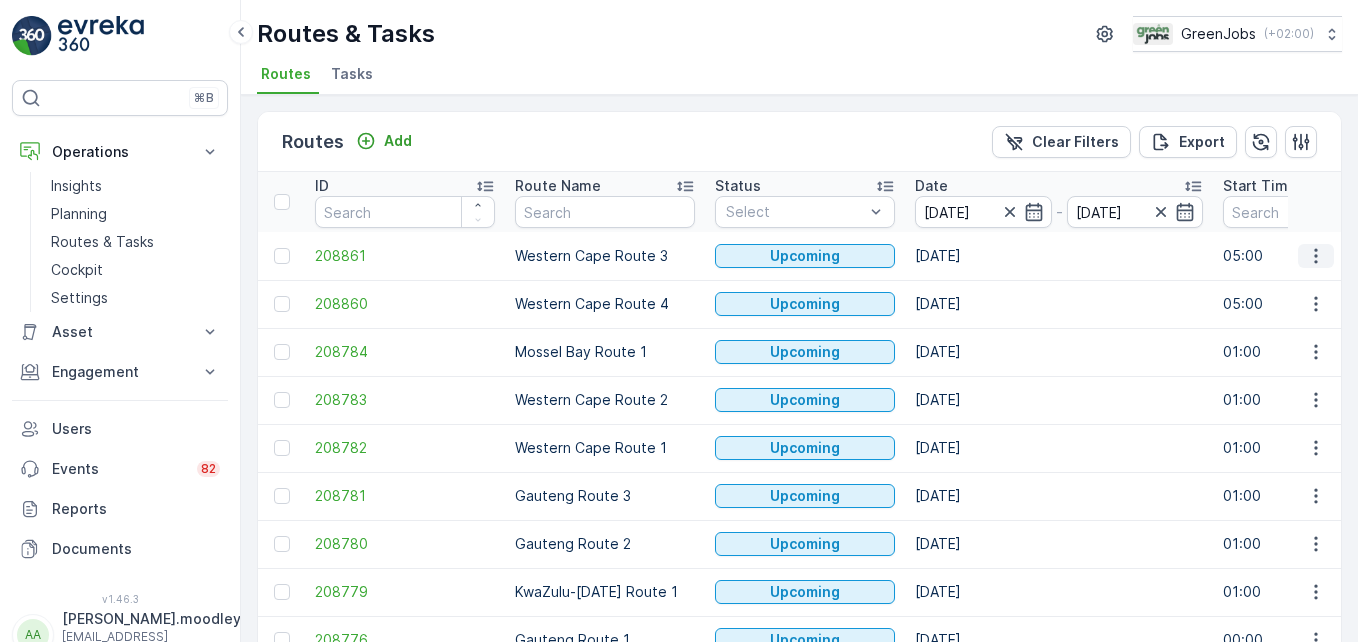click 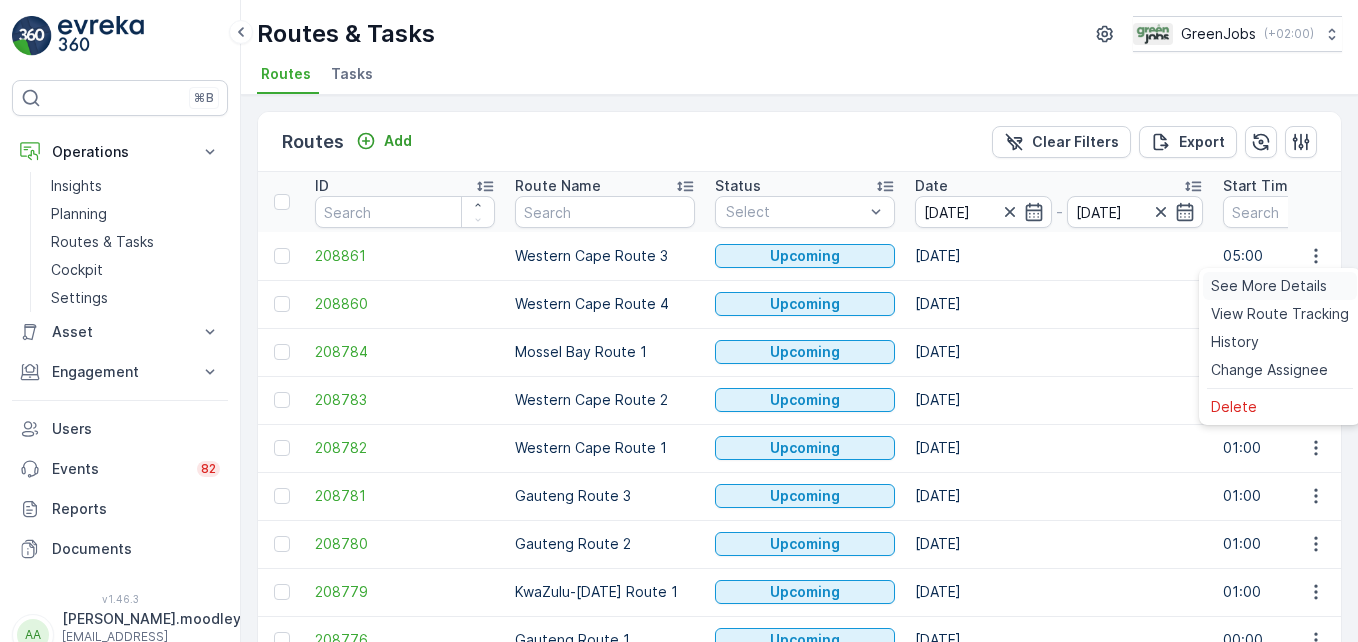click on "See More Details" at bounding box center [1269, 286] 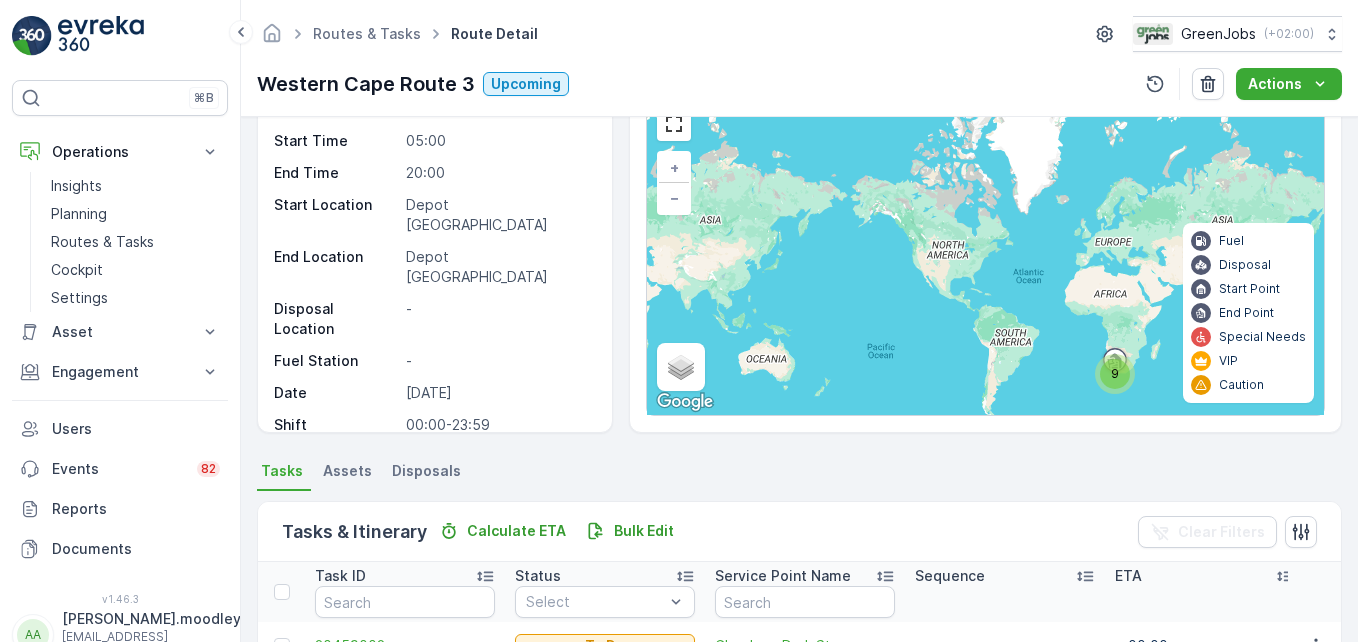 scroll, scrollTop: 608, scrollLeft: 0, axis: vertical 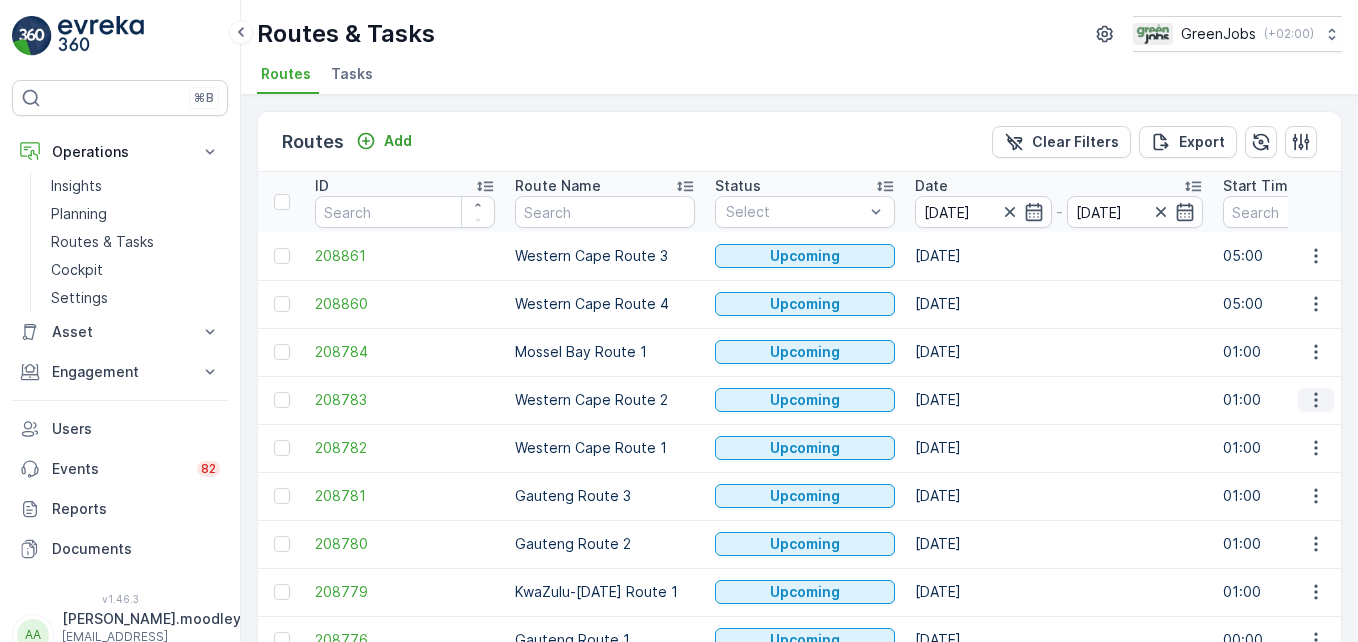 click 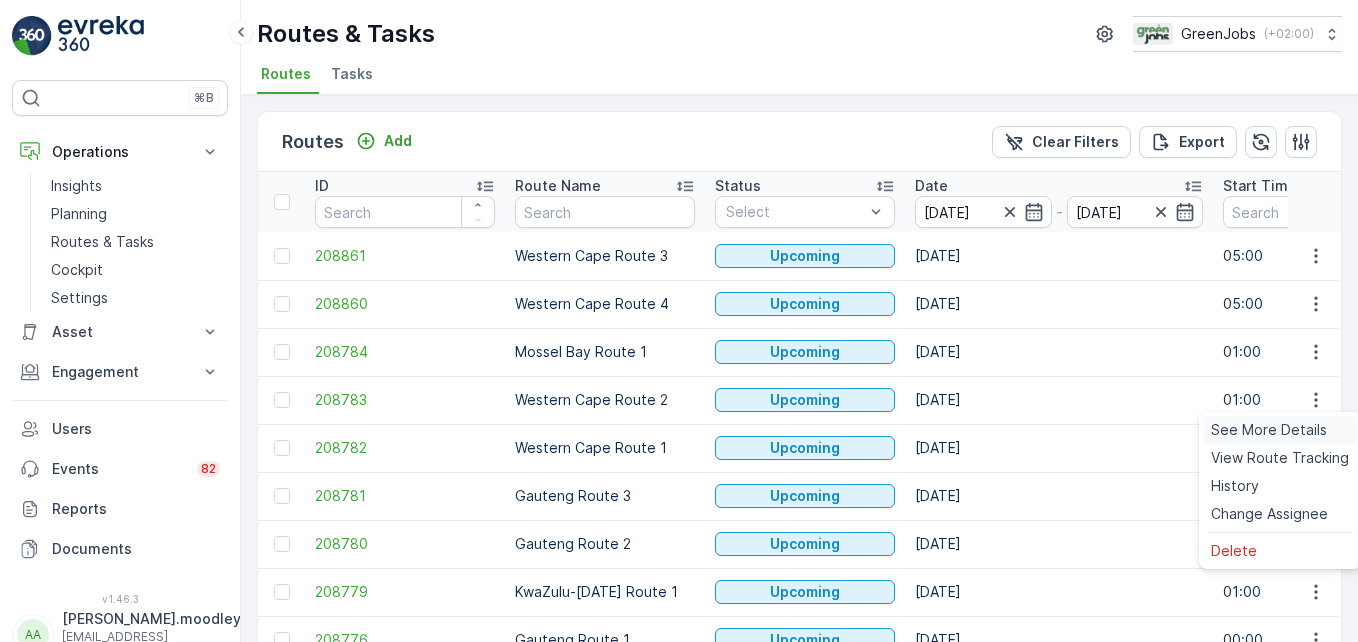 click on "See More Details" at bounding box center (1269, 430) 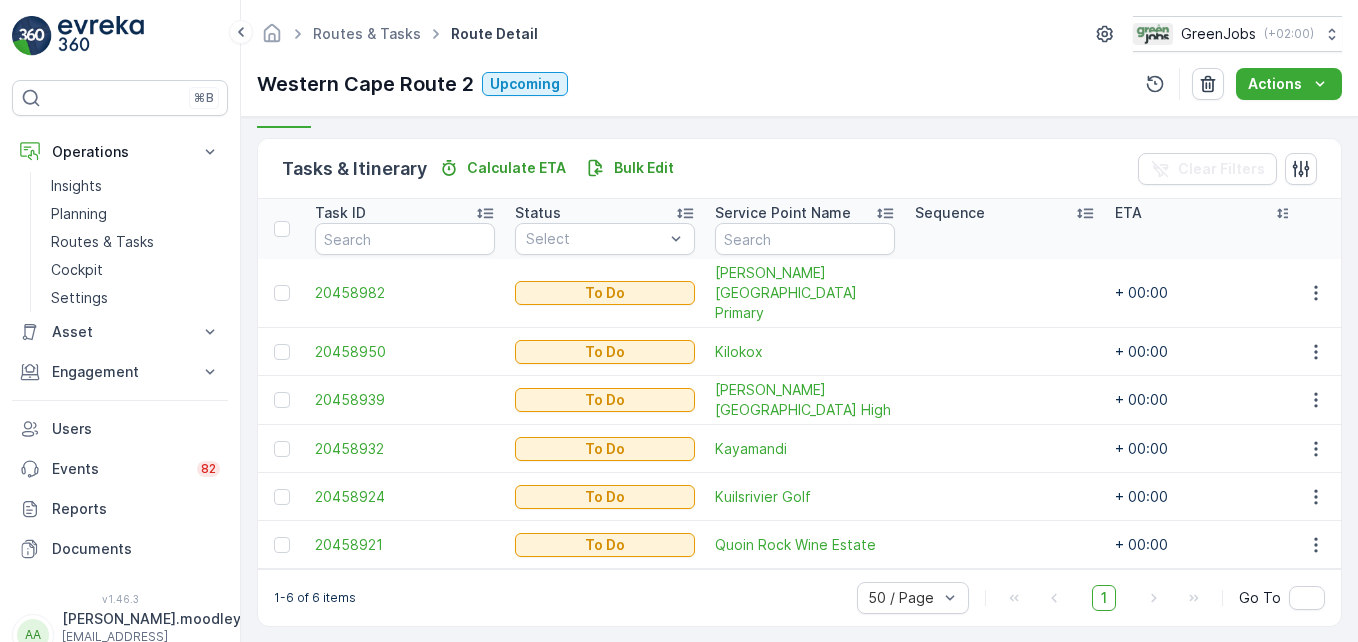 scroll, scrollTop: 0, scrollLeft: 0, axis: both 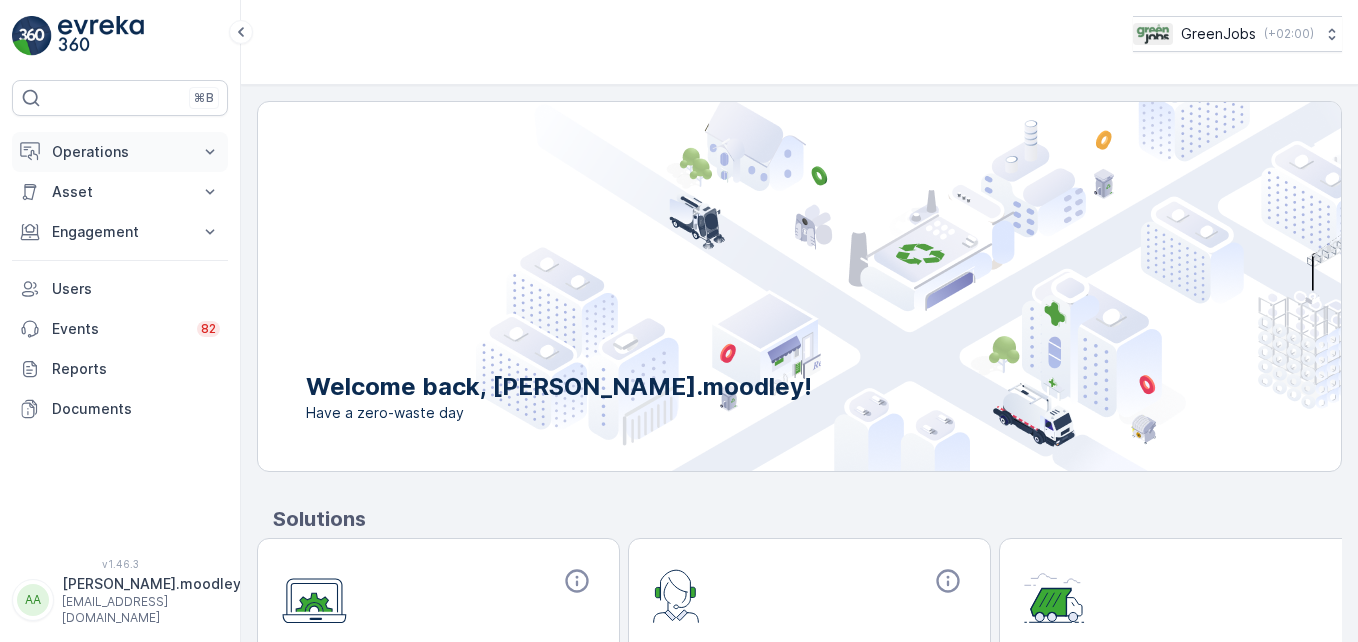 click 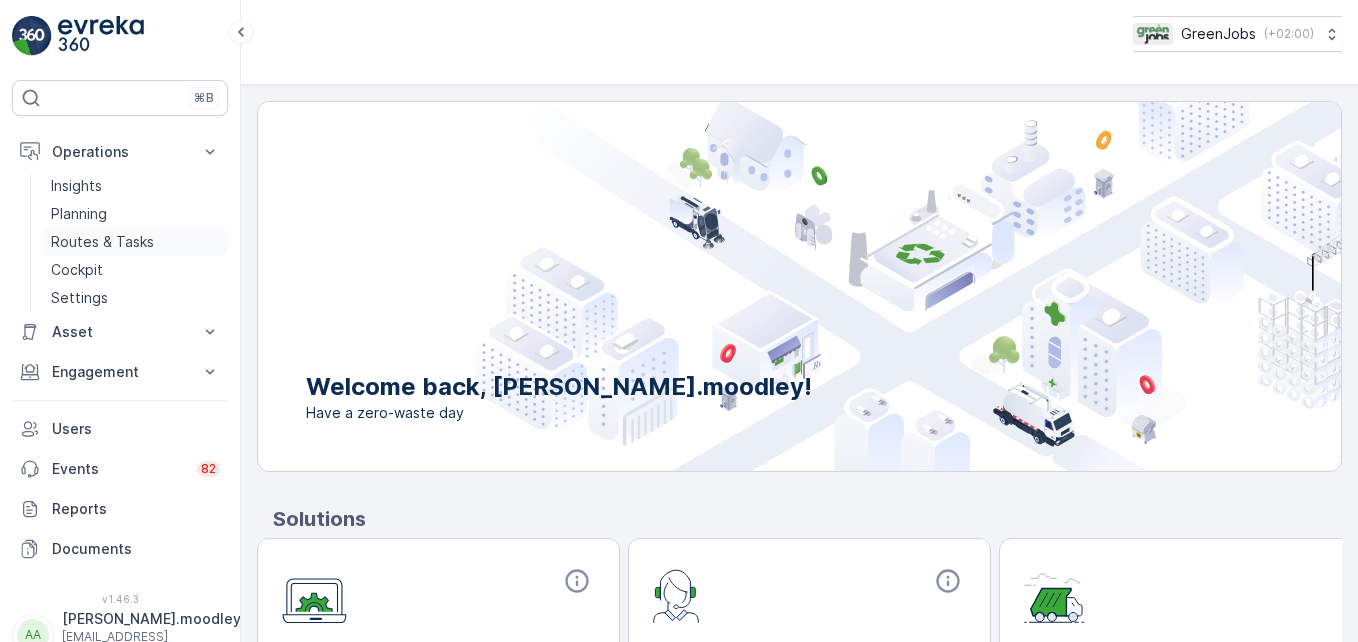click on "Routes & Tasks" at bounding box center [102, 242] 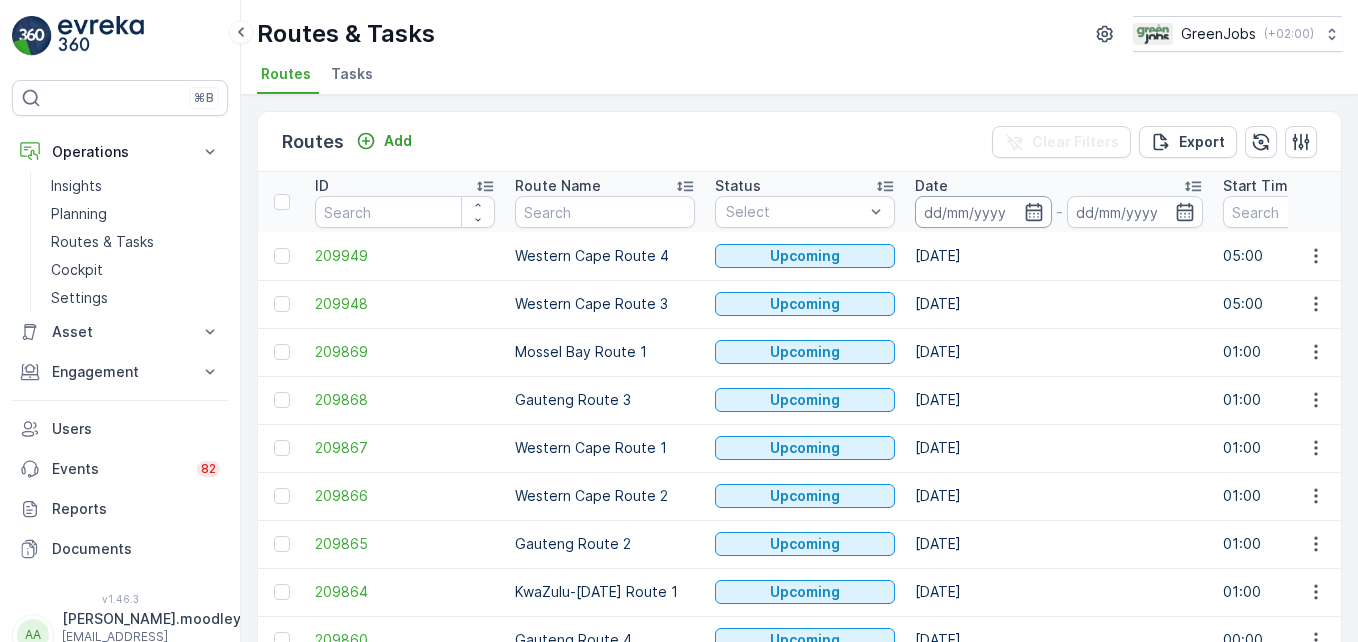click at bounding box center [983, 212] 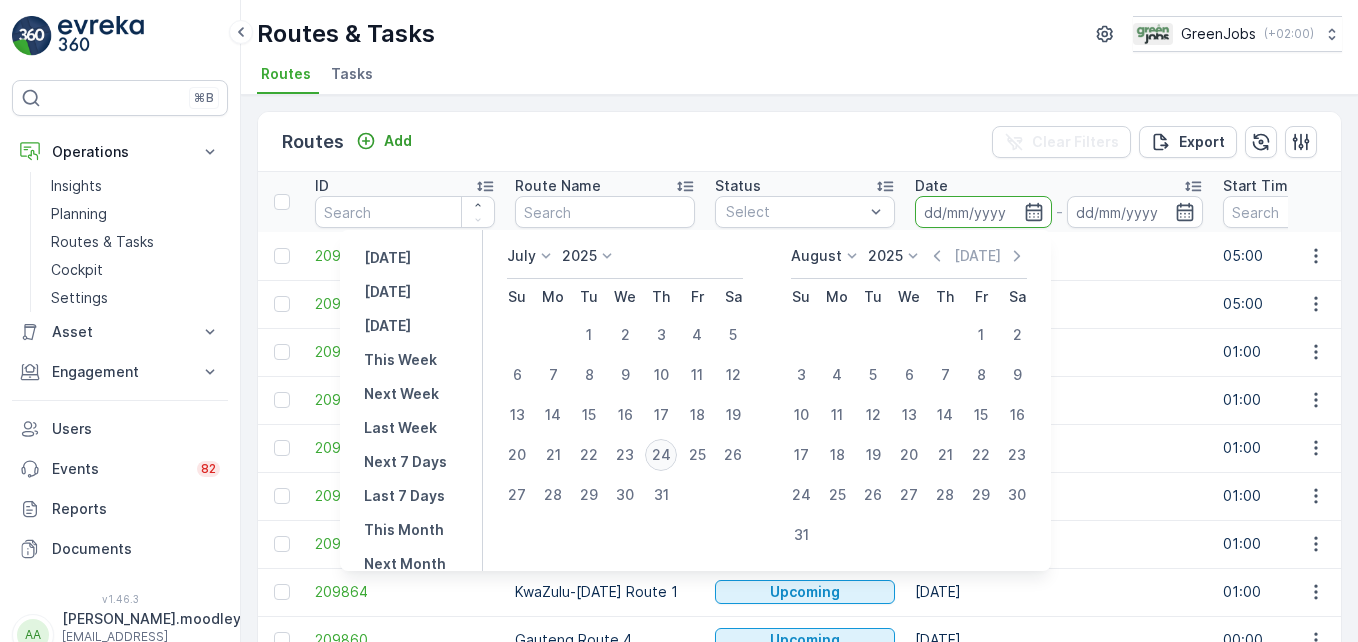 click on "24" at bounding box center (661, 455) 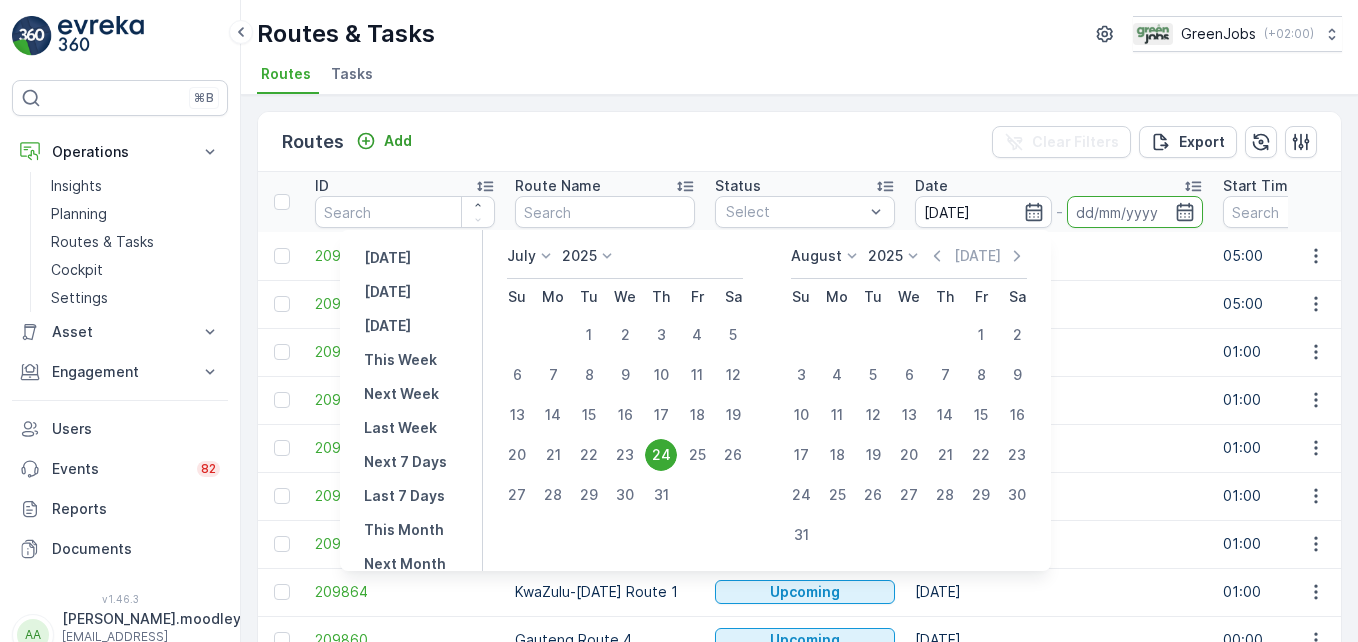 click on "24" at bounding box center [661, 455] 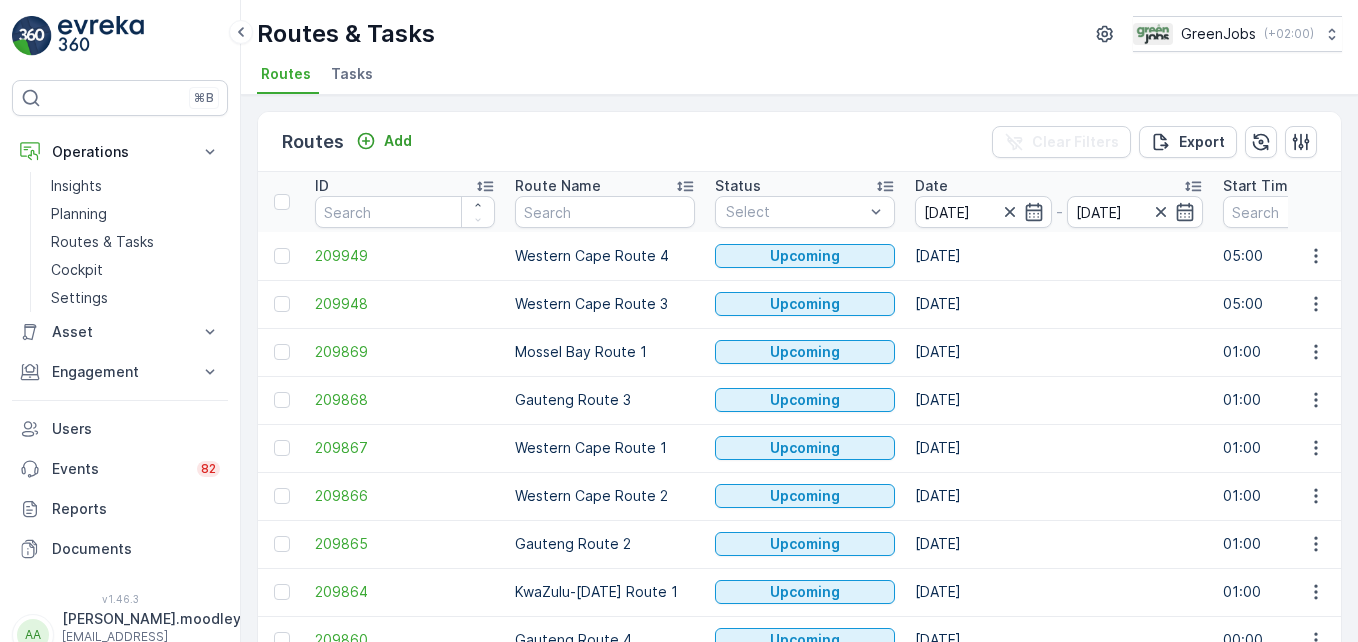 type on "24.07.2025" 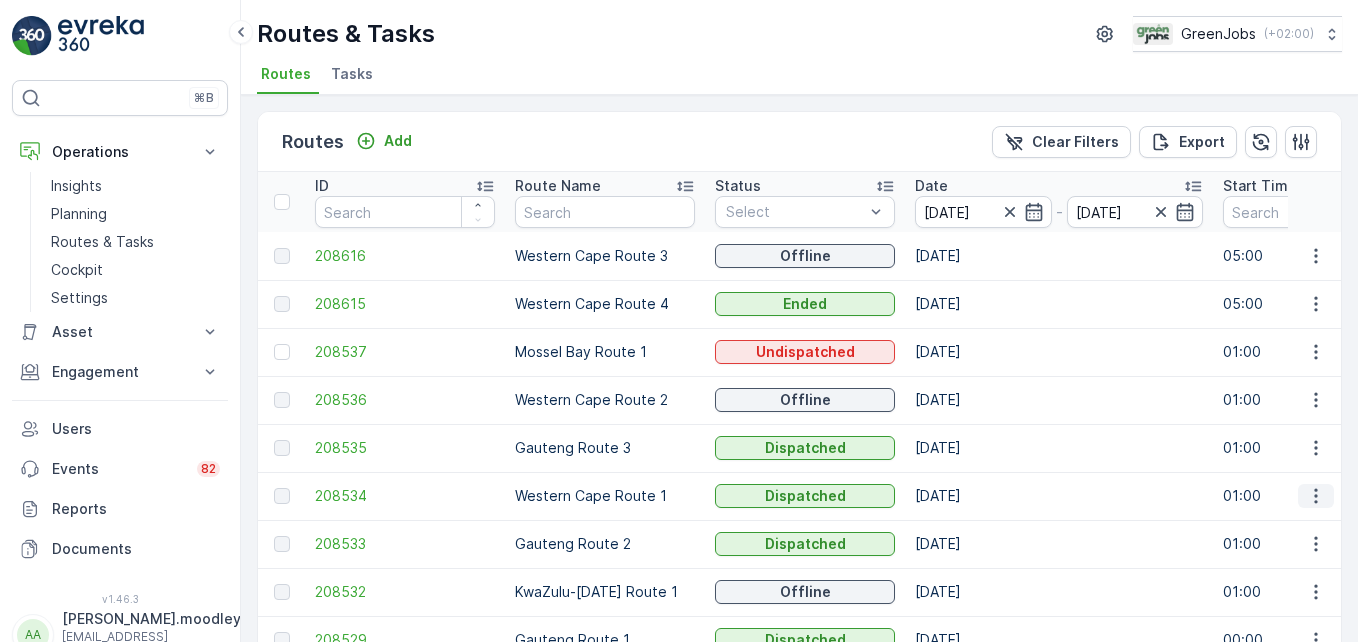 click 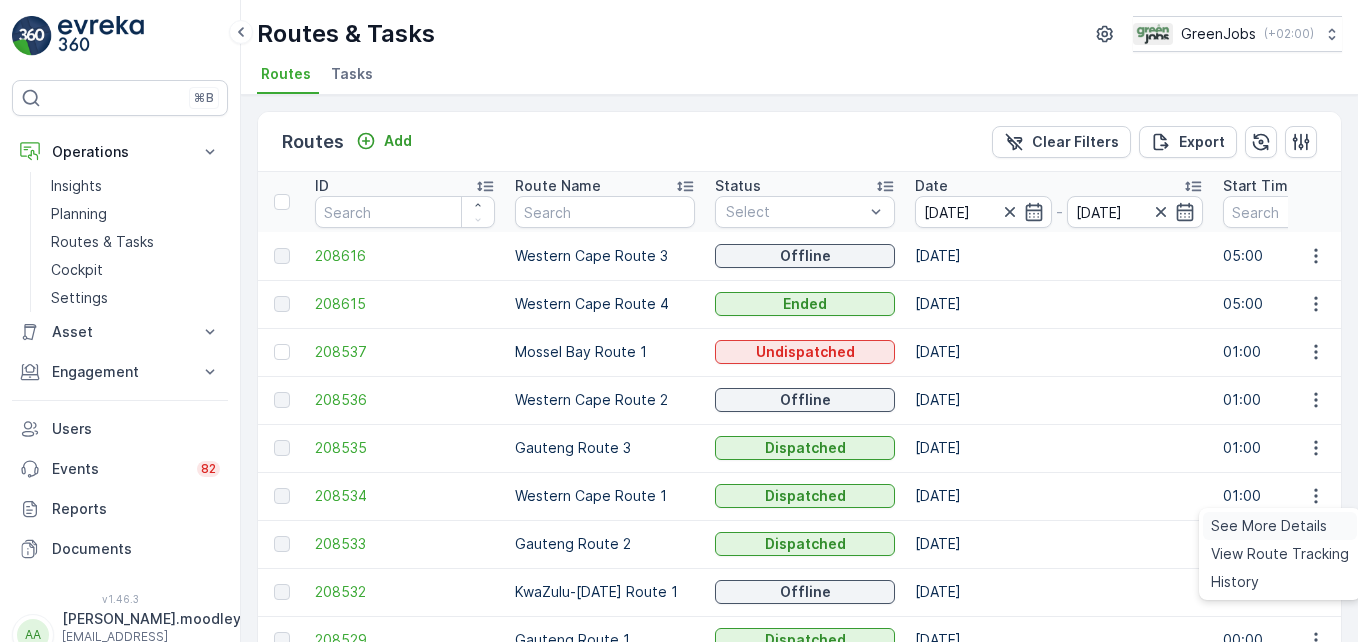 click on "See More Details" at bounding box center [1269, 526] 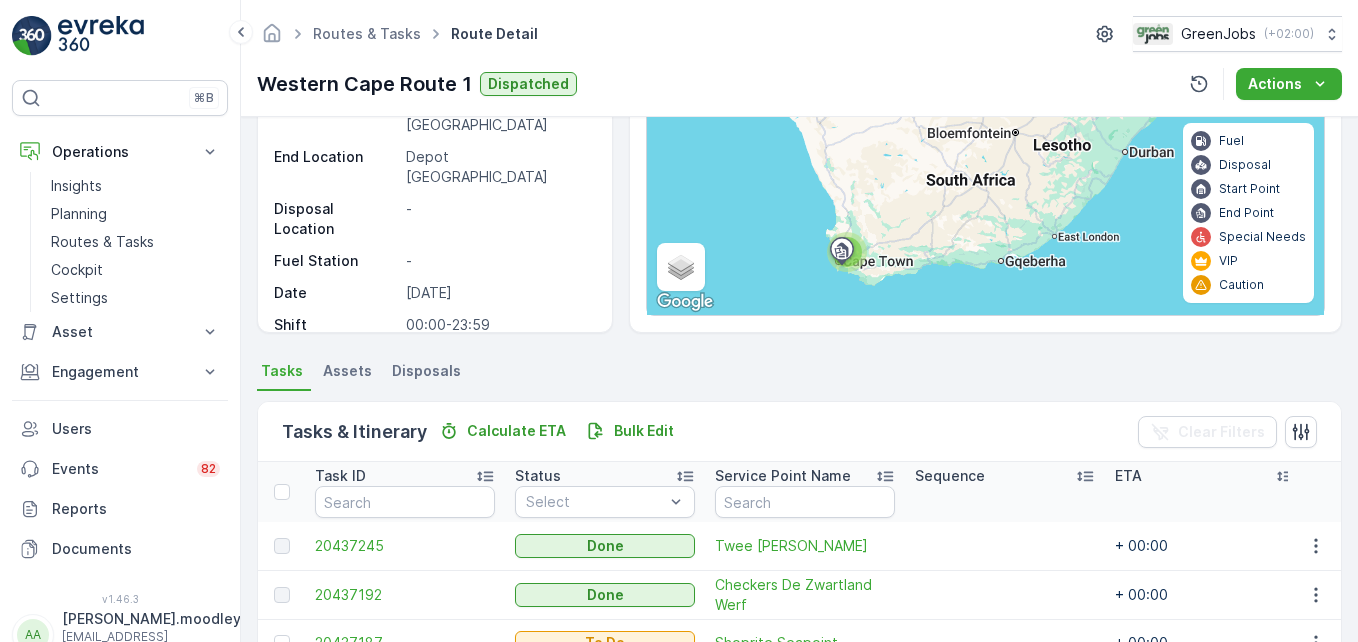 scroll, scrollTop: 464, scrollLeft: 0, axis: vertical 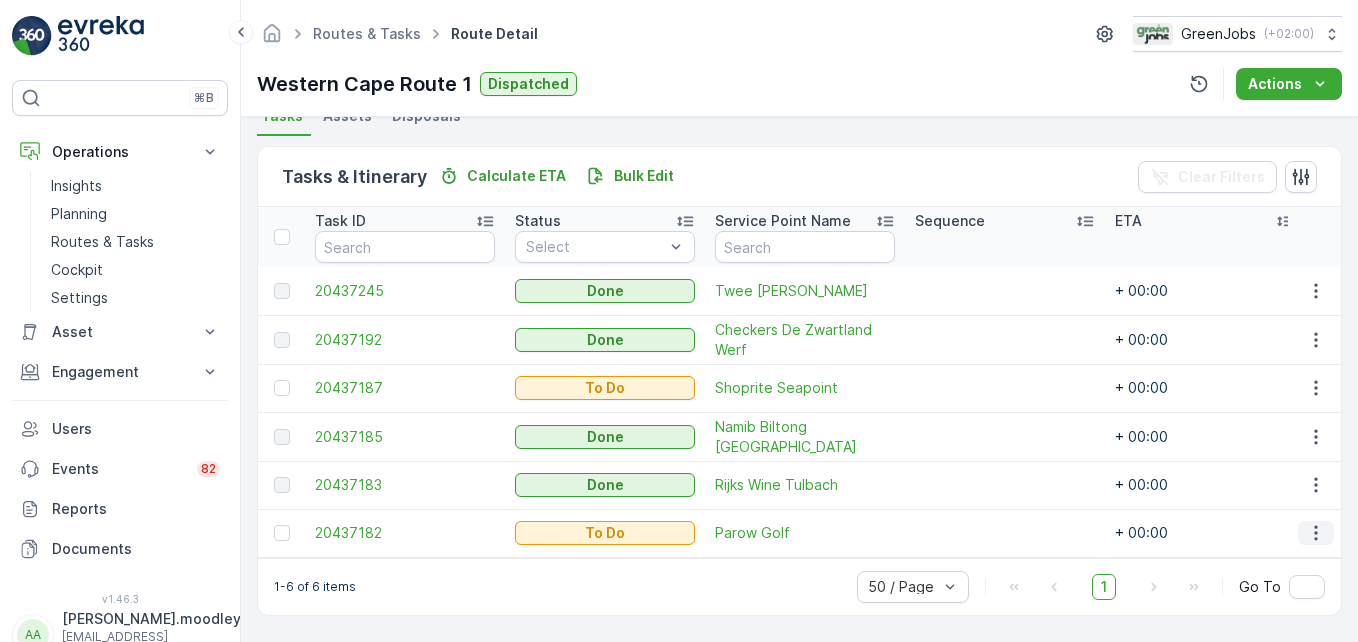 click 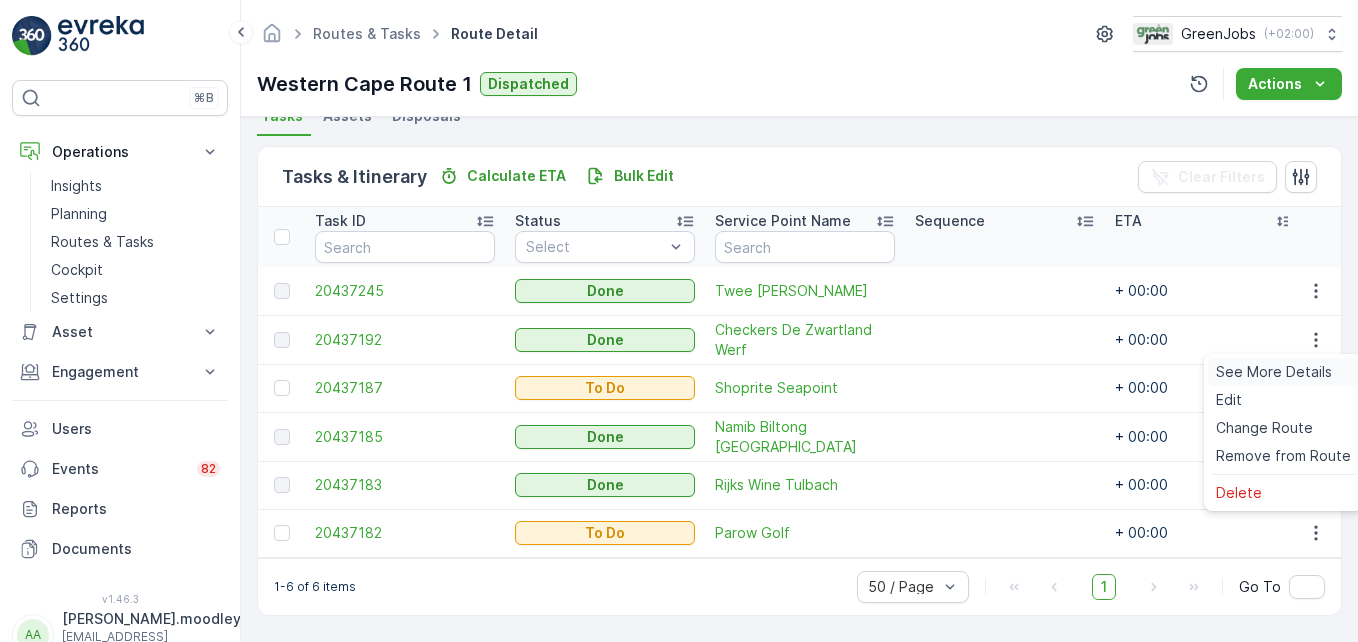 click on "See More Details" at bounding box center [1274, 372] 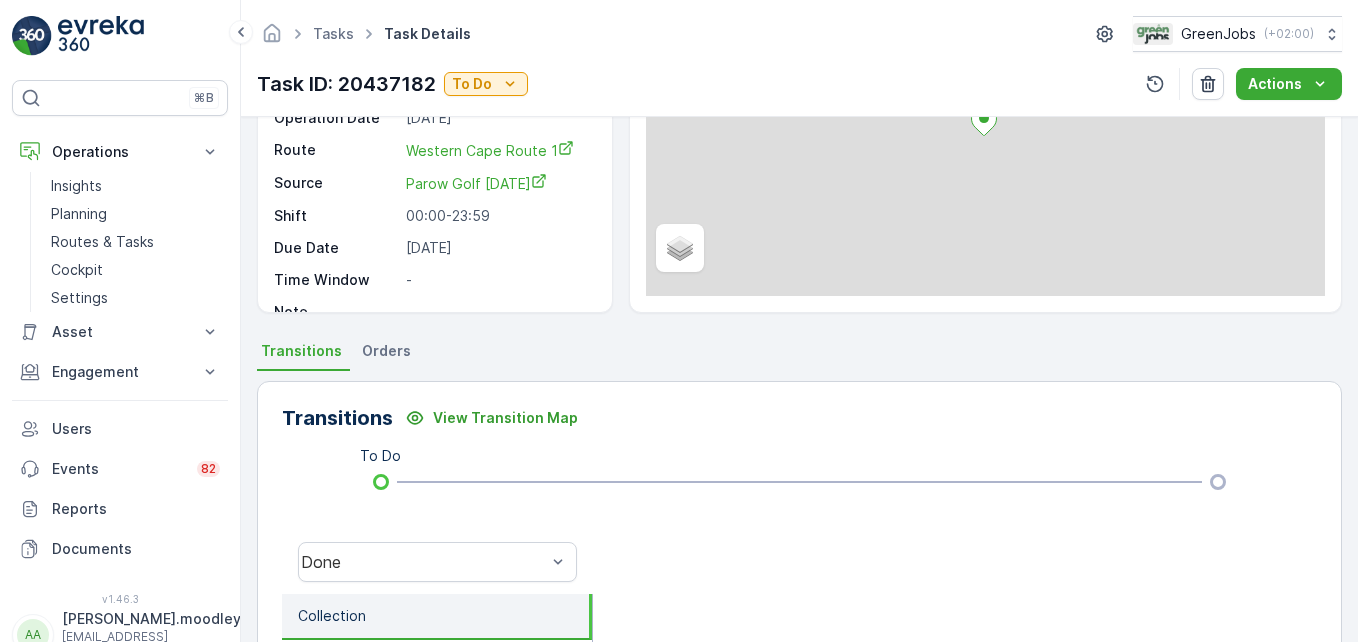 scroll, scrollTop: 500, scrollLeft: 0, axis: vertical 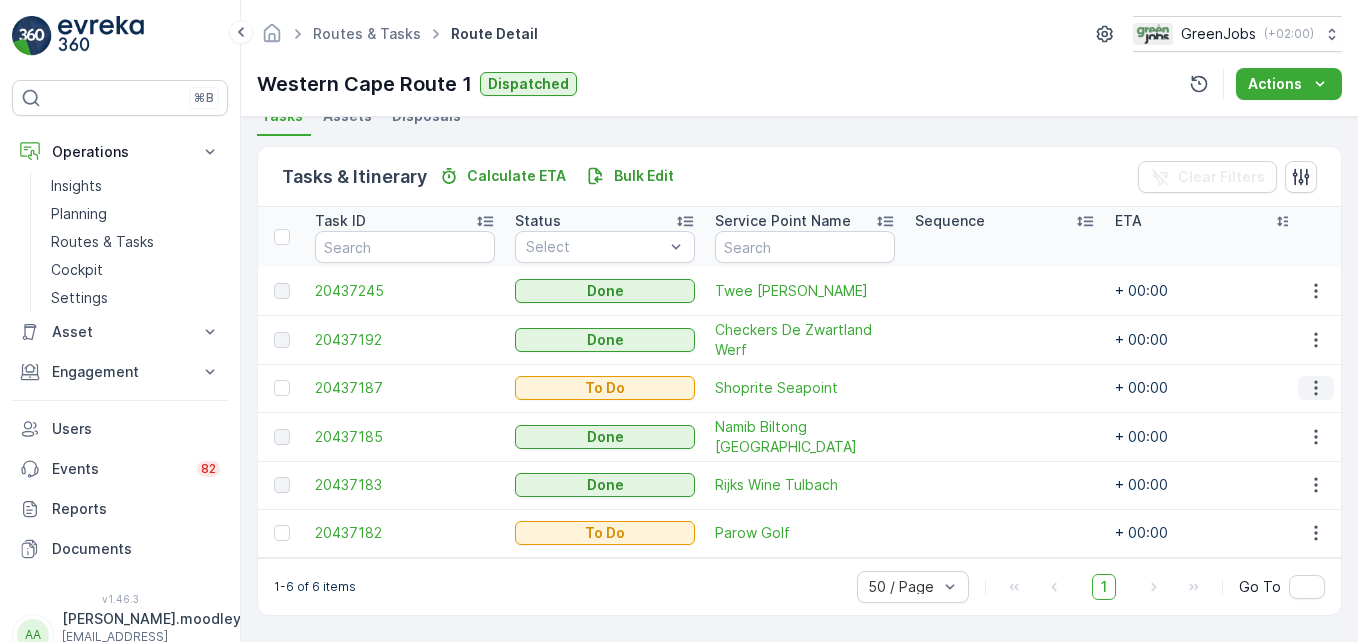 click 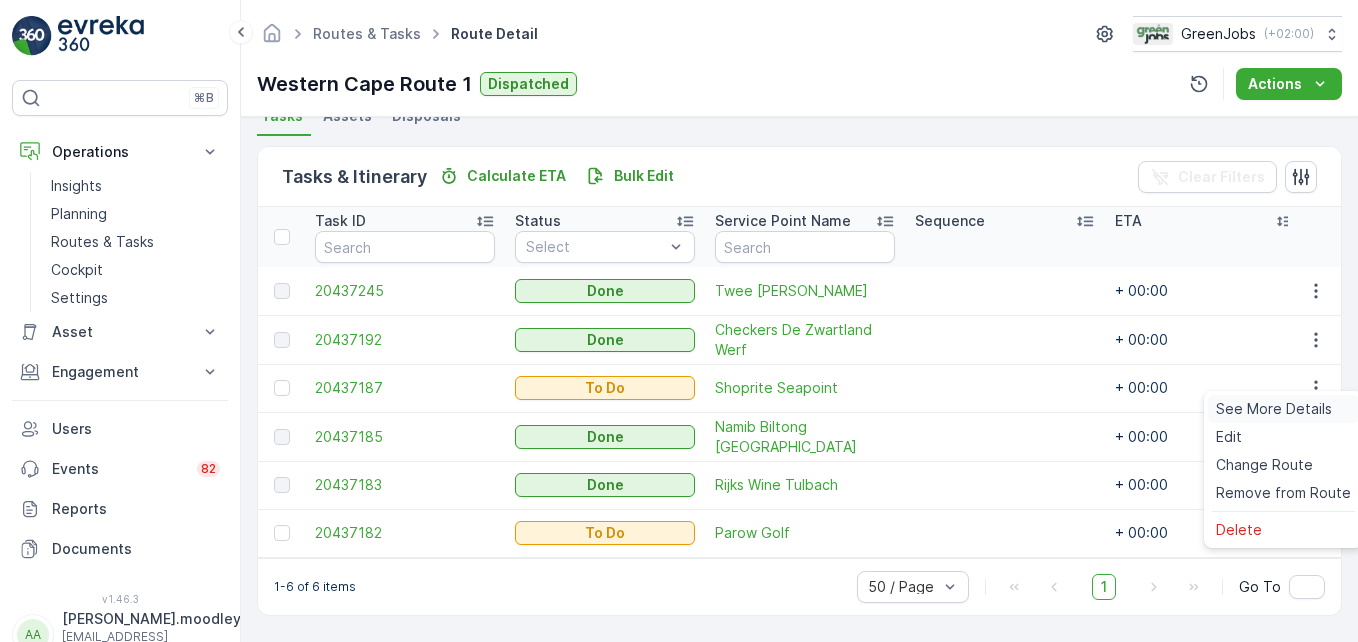 click on "See More Details" at bounding box center (1274, 409) 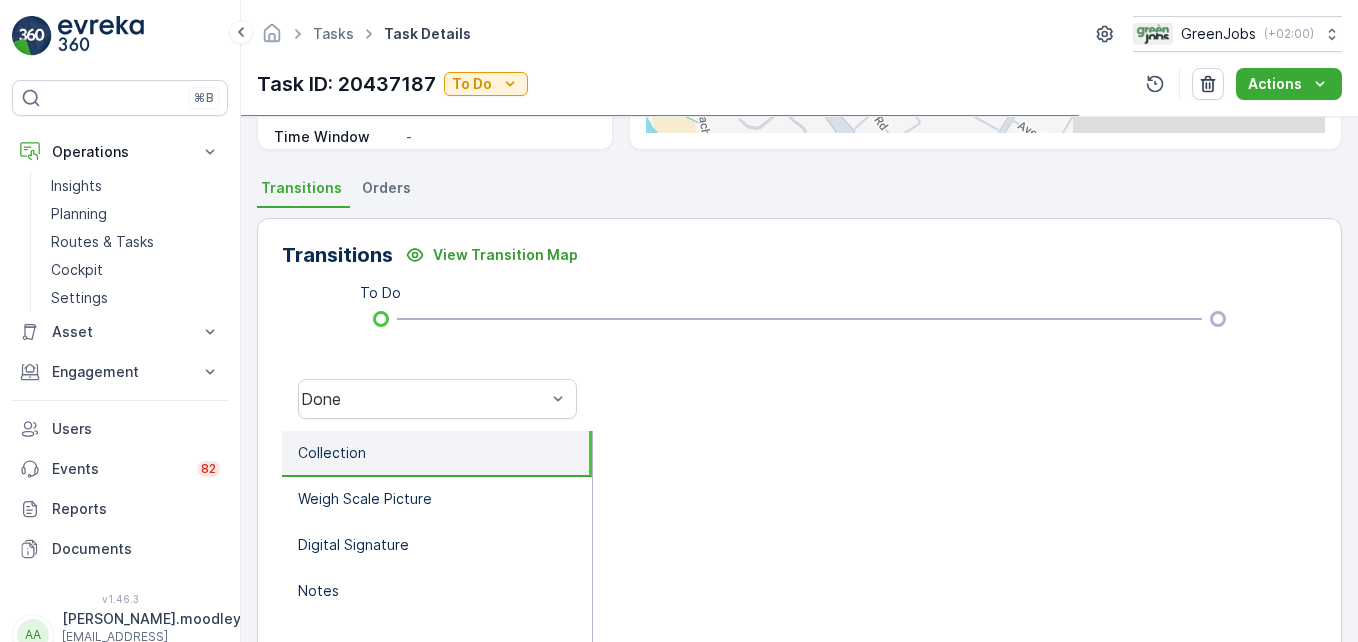 scroll, scrollTop: 400, scrollLeft: 0, axis: vertical 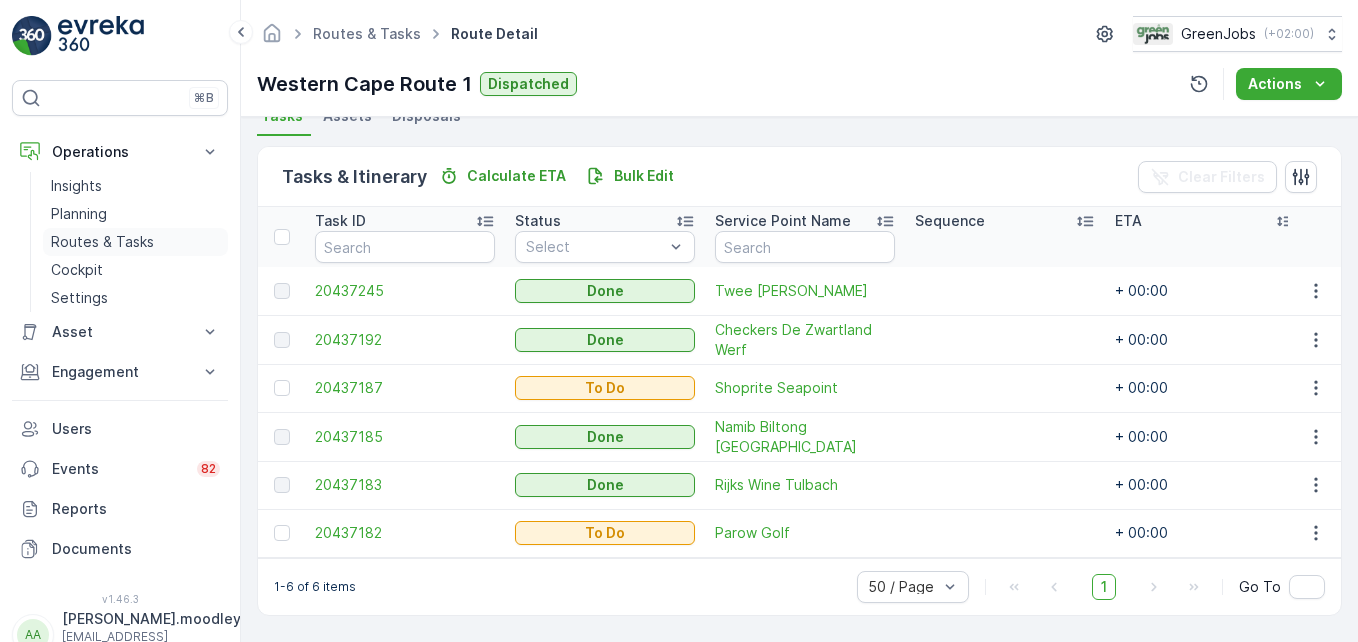click on "Routes & Tasks" at bounding box center [102, 242] 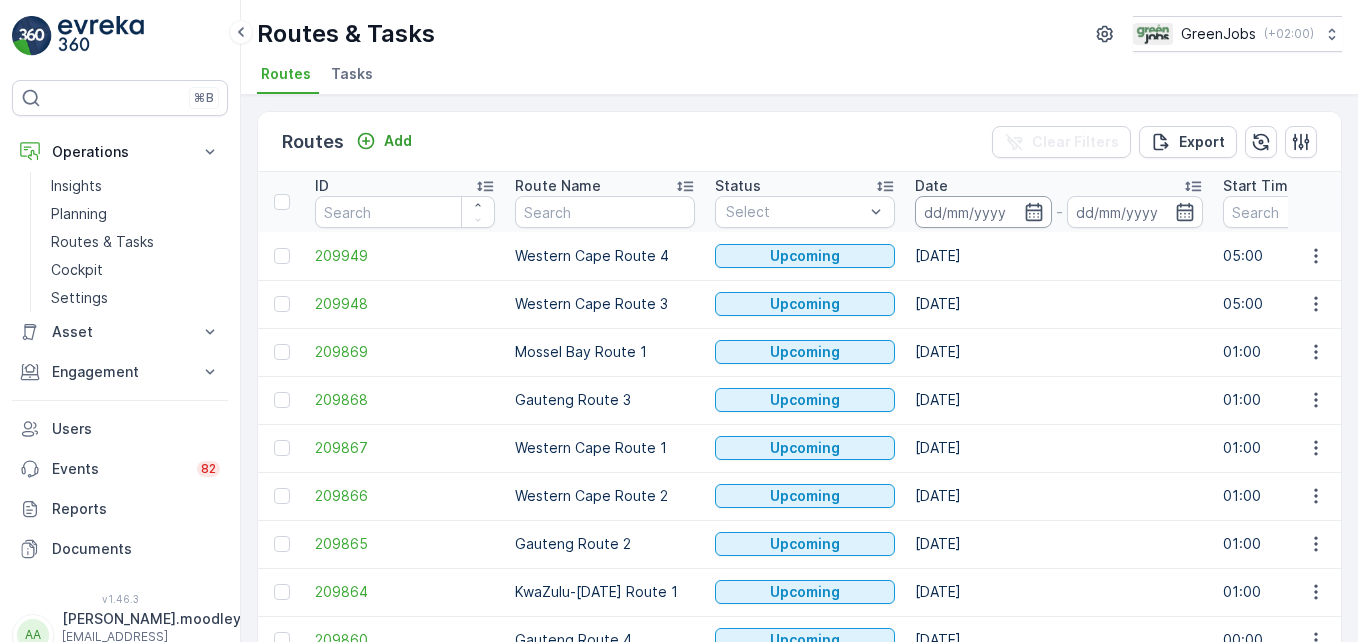 click at bounding box center [983, 212] 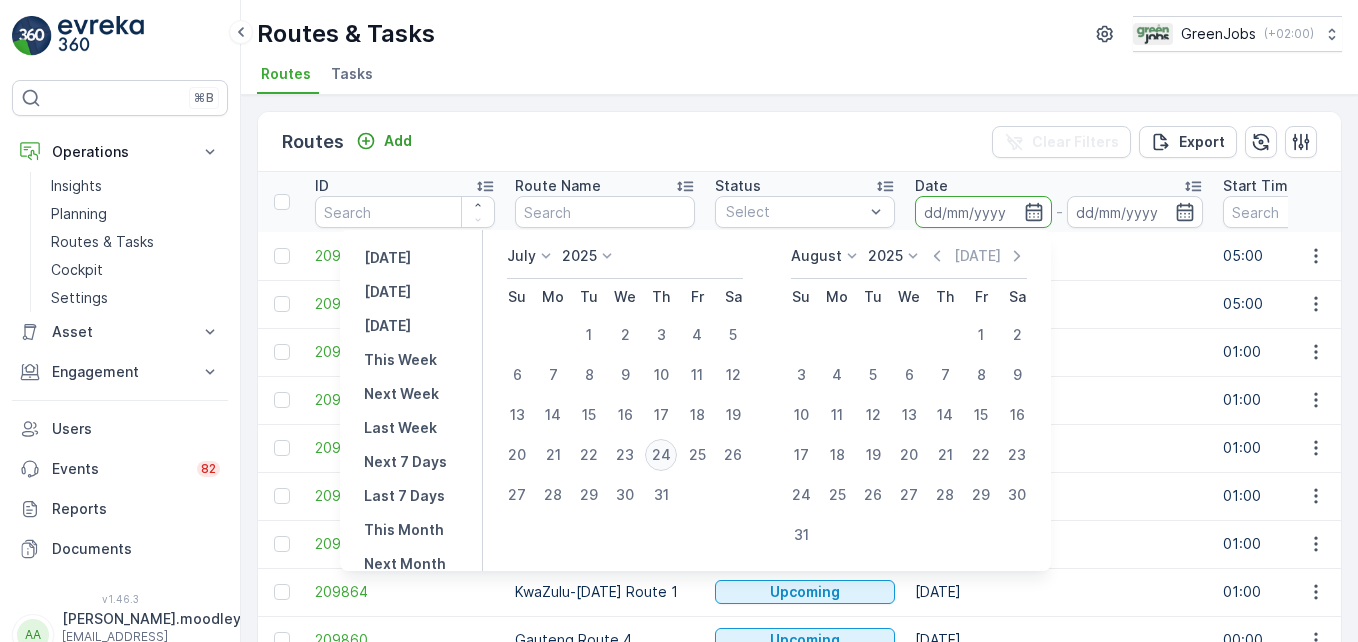 click on "24" at bounding box center (661, 455) 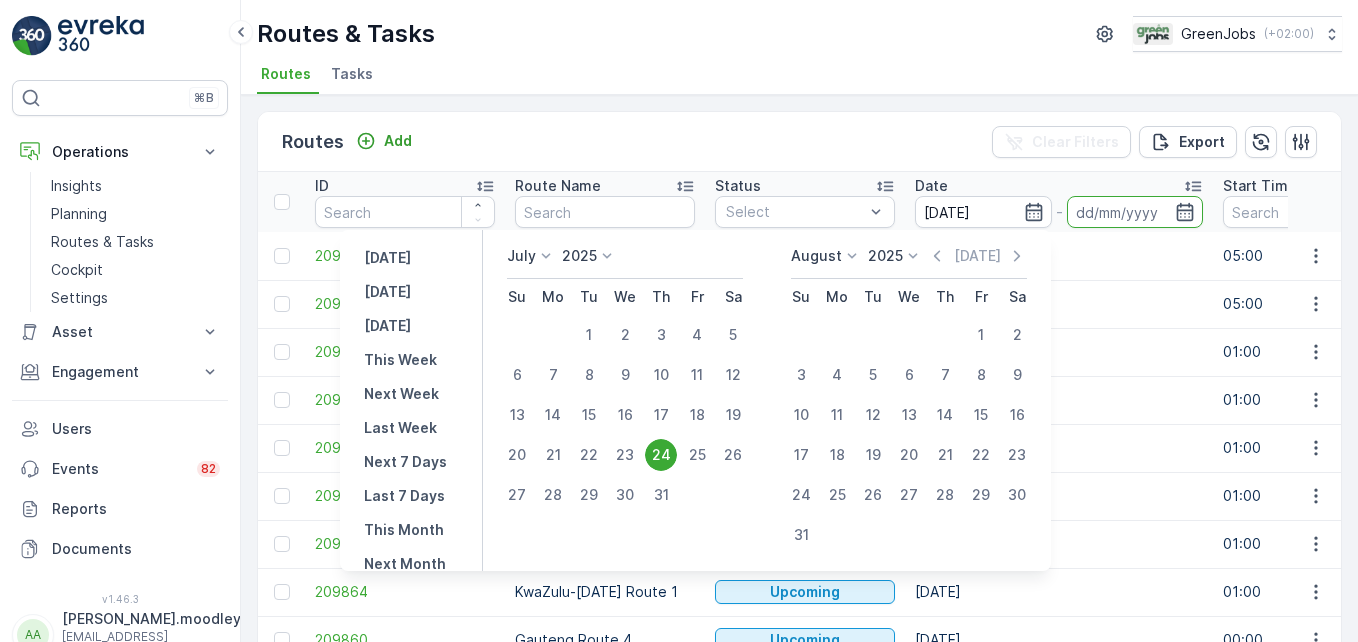 click on "24" at bounding box center (661, 455) 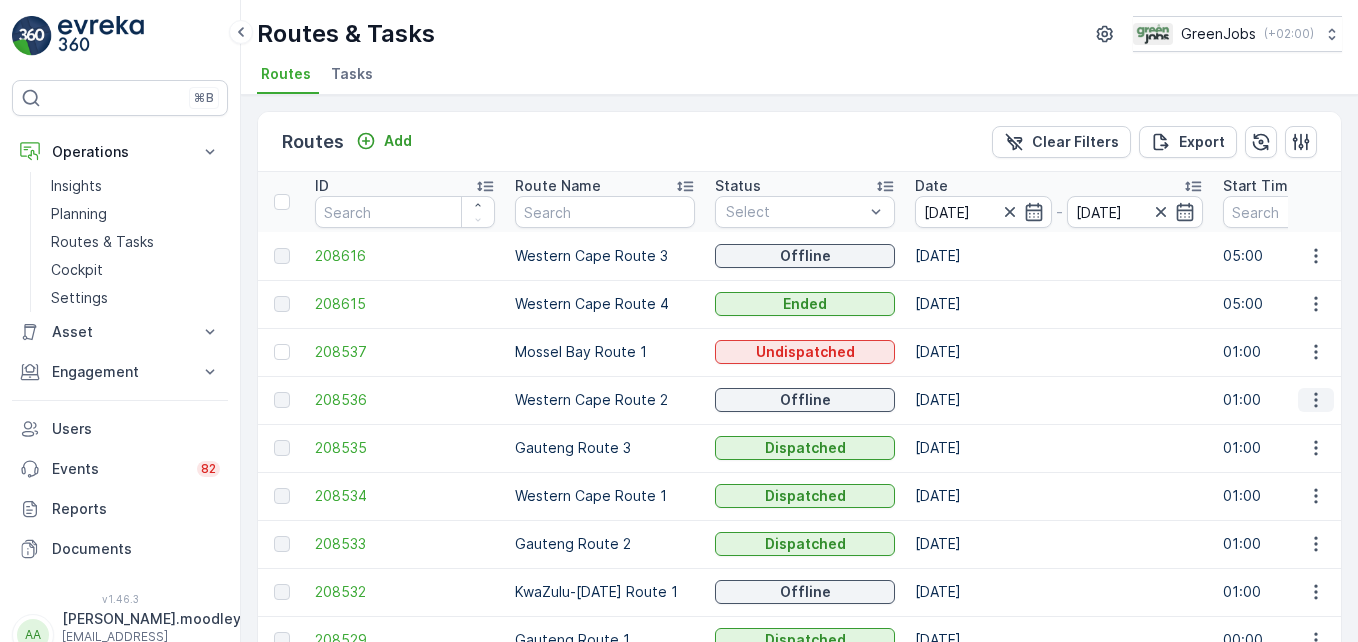 click 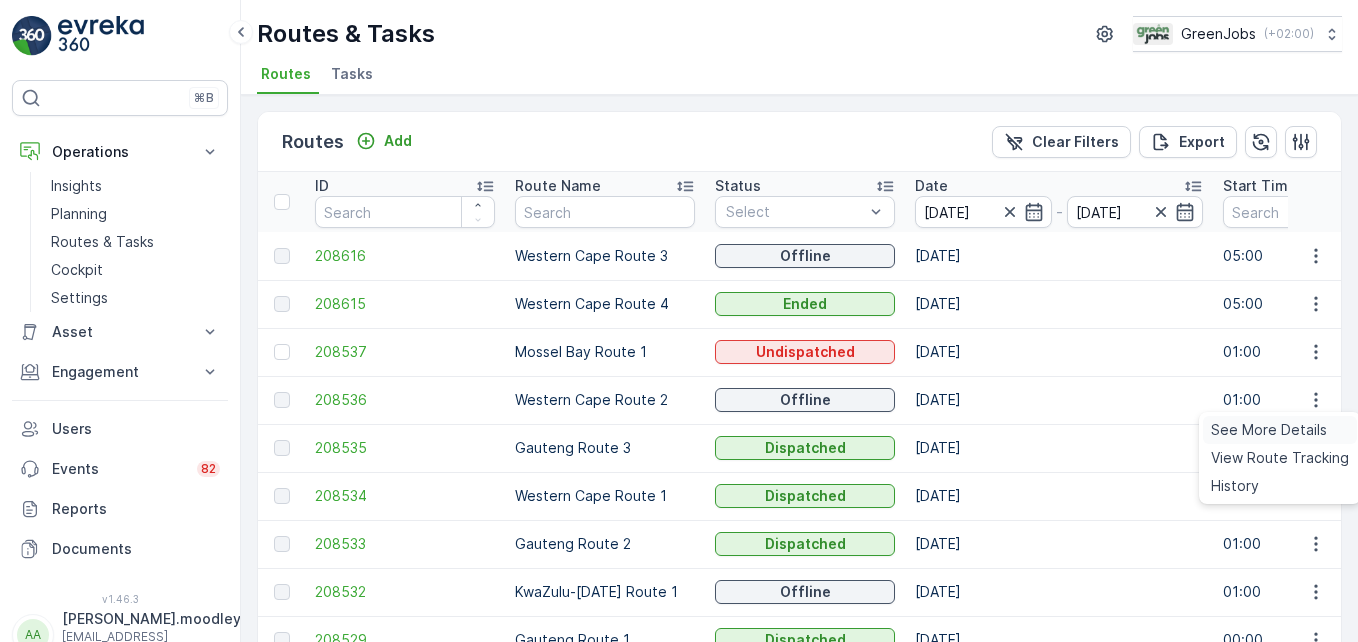 click on "See More Details" at bounding box center (1269, 430) 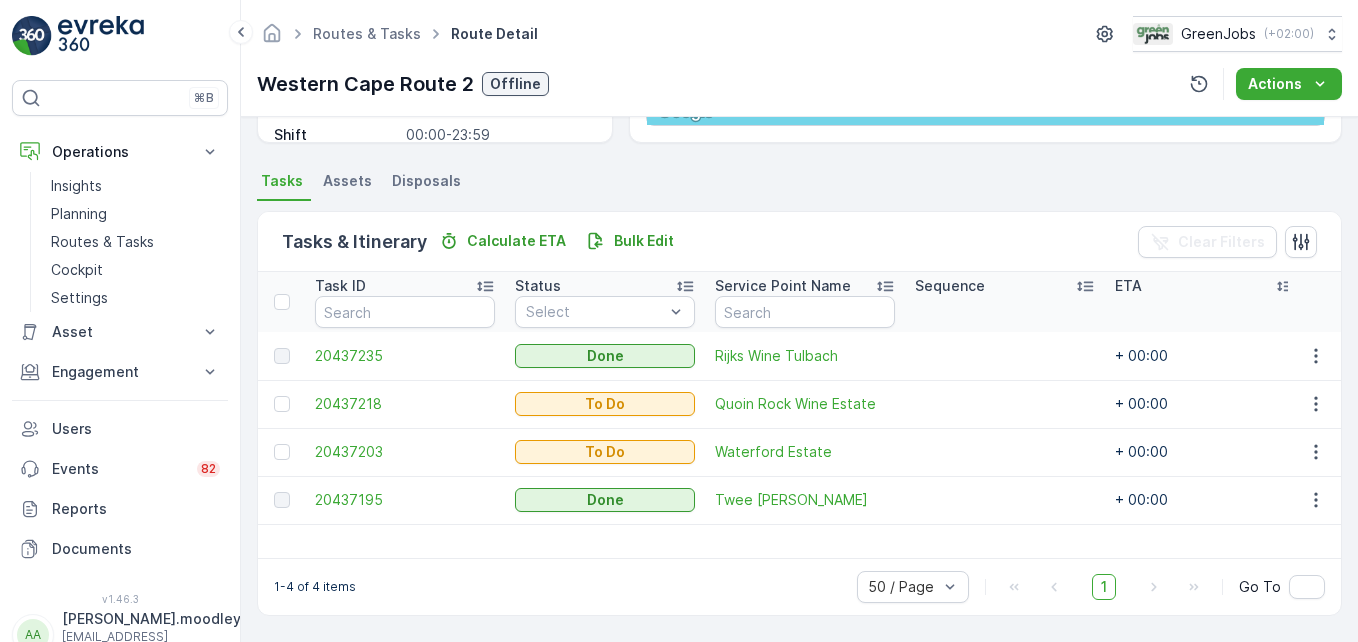 scroll, scrollTop: 390, scrollLeft: 0, axis: vertical 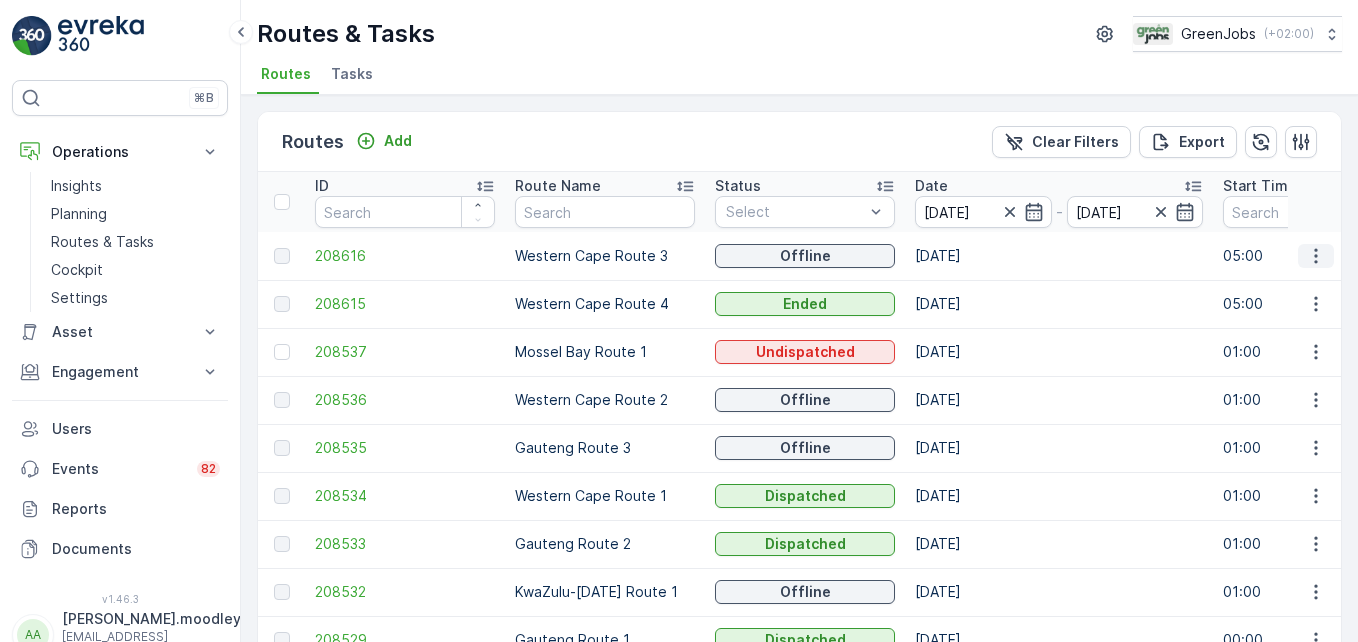 click 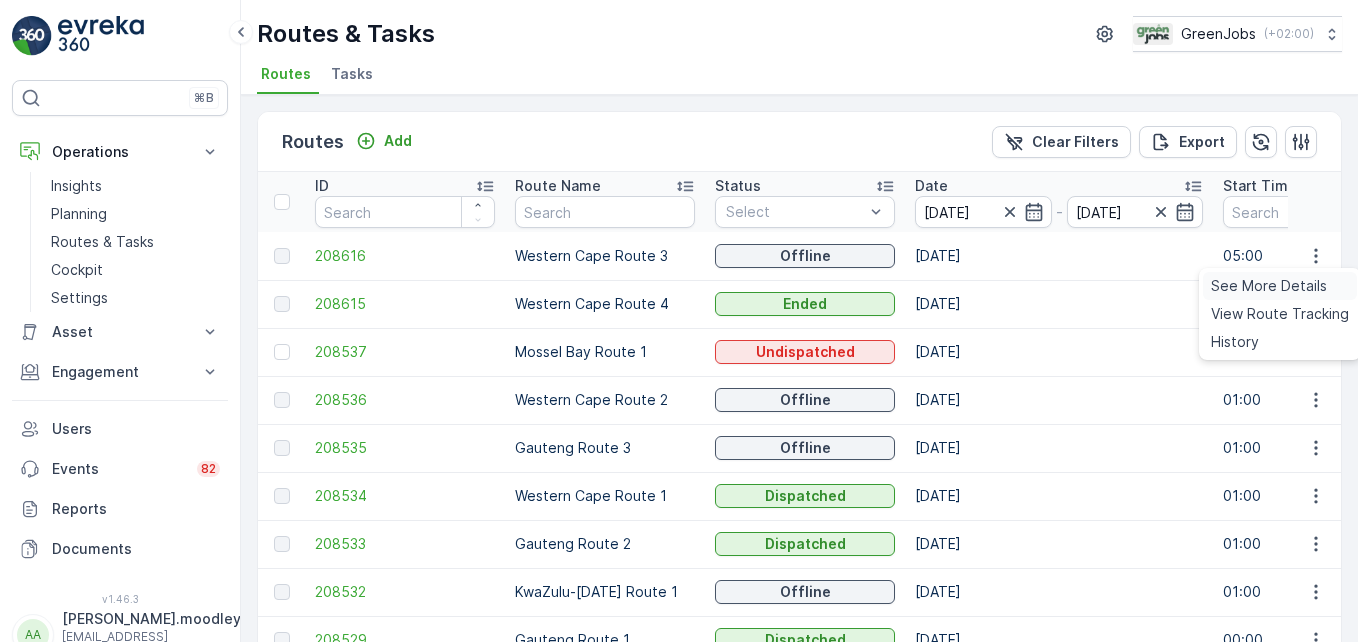 click on "See More Details" at bounding box center [1269, 286] 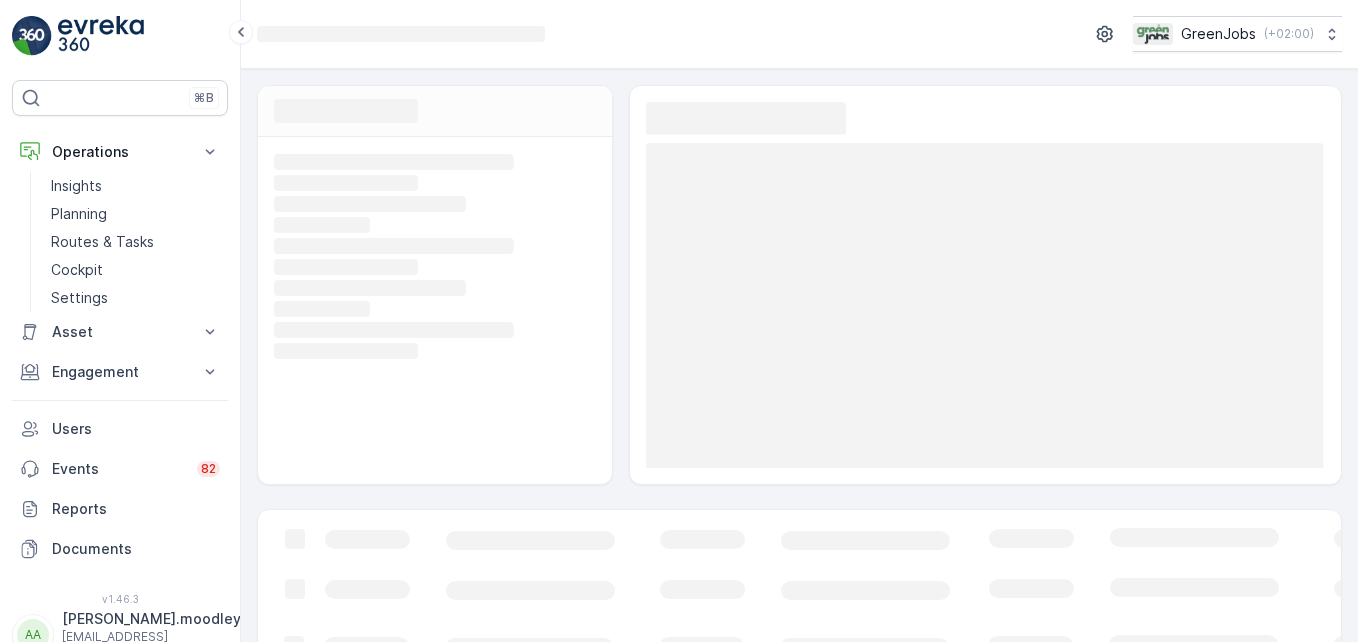 scroll, scrollTop: 283, scrollLeft: 0, axis: vertical 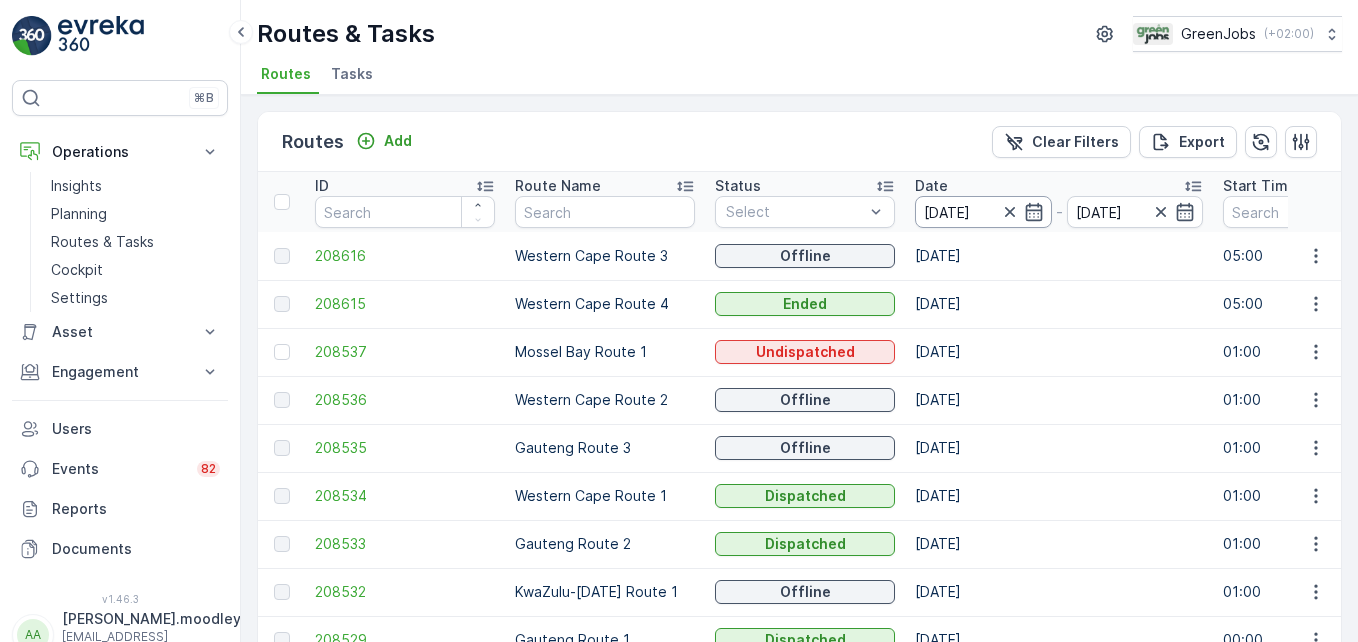 click on "24.07.2025" at bounding box center (983, 212) 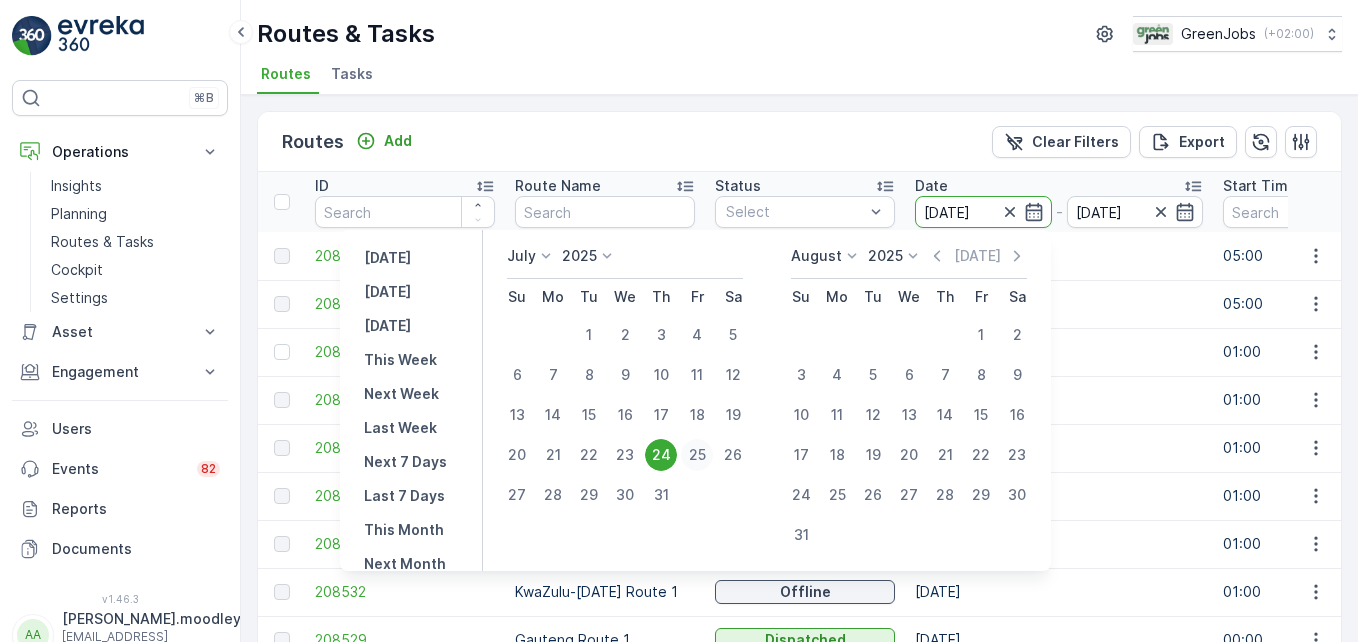 click on "25" at bounding box center (697, 455) 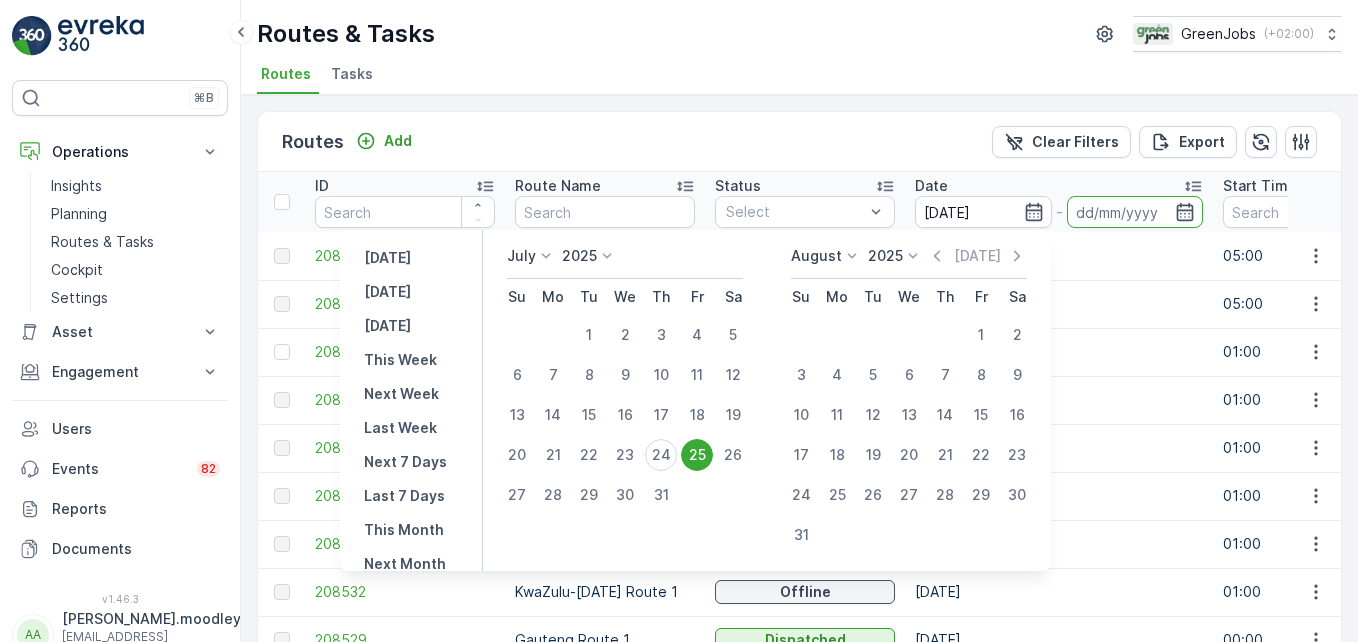 click on "25" at bounding box center [697, 455] 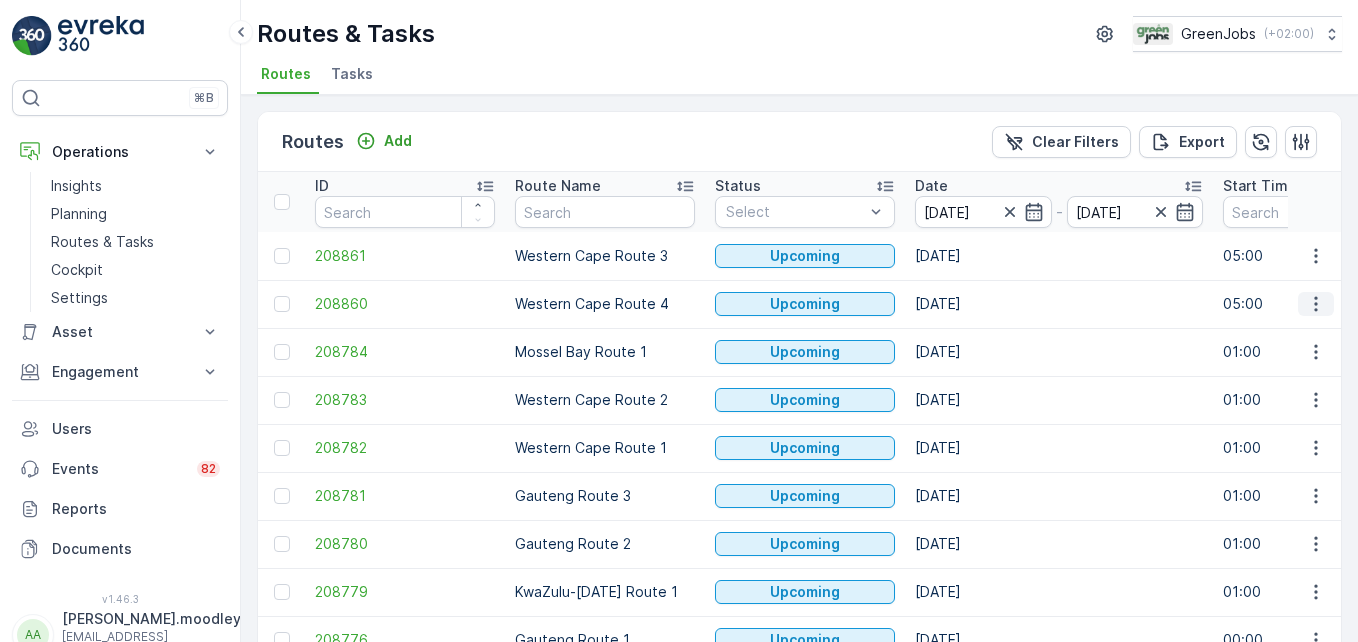 click at bounding box center [1316, 304] 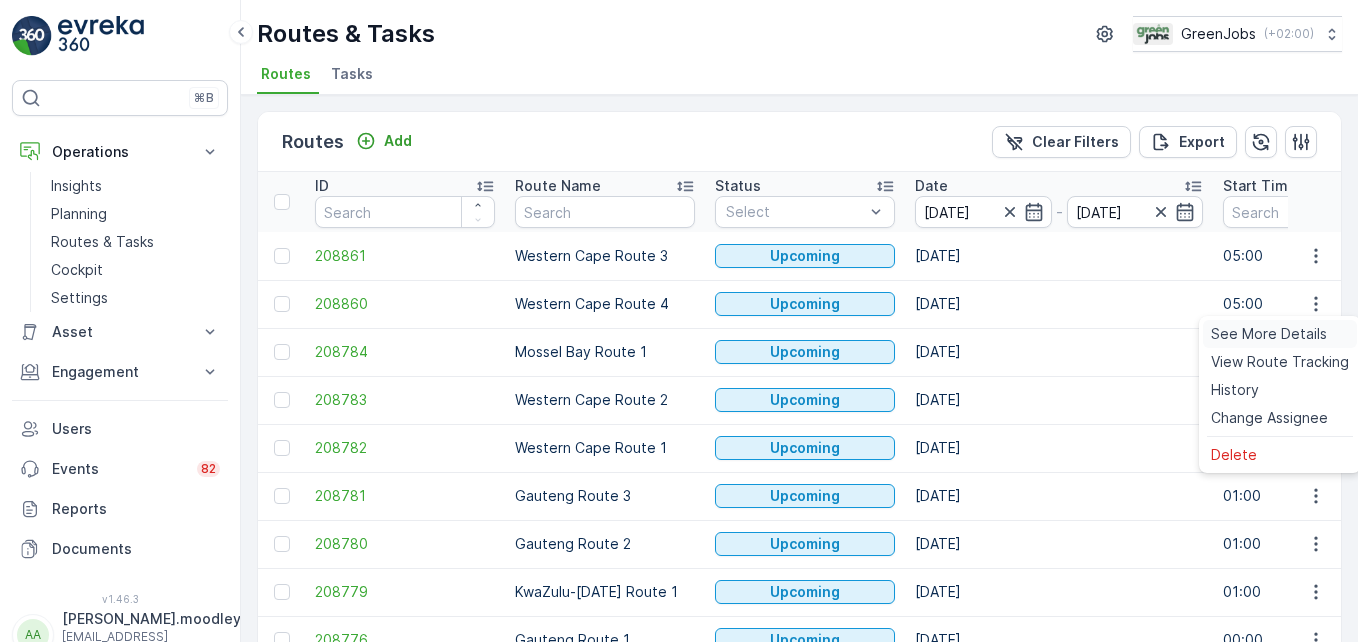 click on "See More Details" at bounding box center [1269, 334] 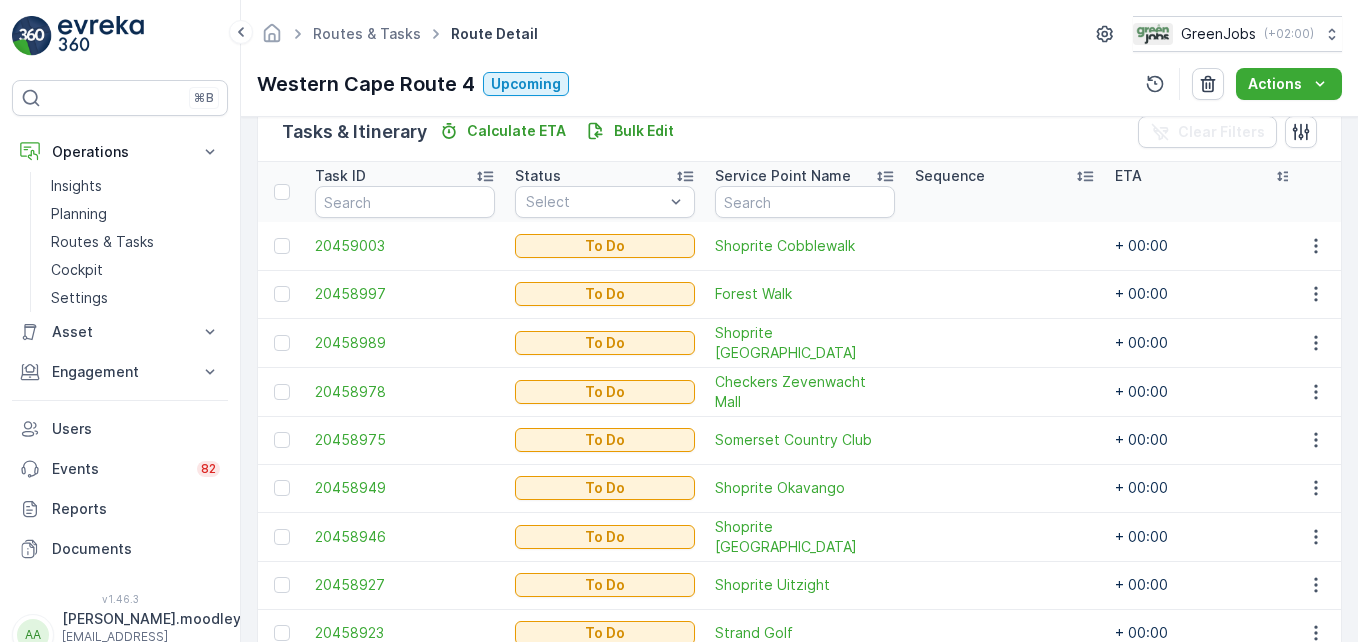 scroll, scrollTop: 600, scrollLeft: 0, axis: vertical 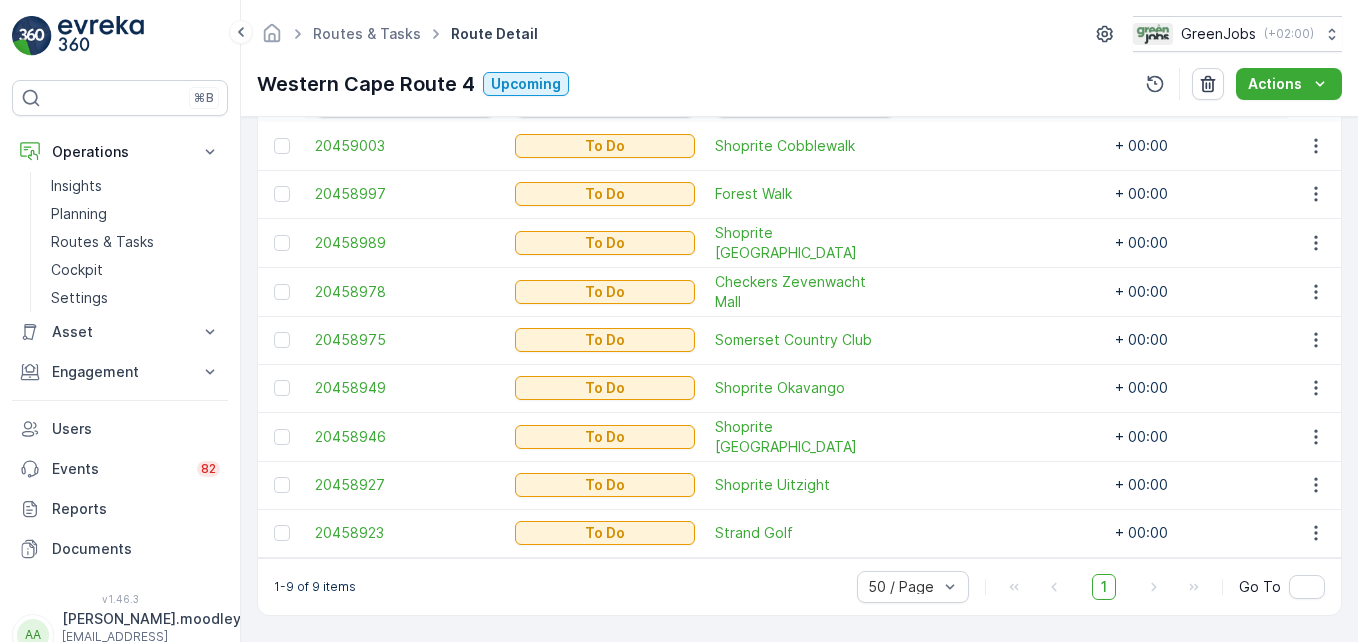 click on "⌘B Operations Insights Planning Routes & Tasks Cockpit Settings Asset Assets Engagement Insights Entities Contacts Service Points Orders Pricing Engine Users Events 82 Reports Documents v 1.46.3 AA althea.moodley admincpt@greenjobs.co.za Routes & Tasks Route Detail GreenJobs ( +02:00 ) Western Cape Route 4 Upcoming Actions Details Operation Bin Collection Start Time 05:00 End Time 20:00 Start Location Depot Cape Town End Location Depot Cape Town Disposal Location Coastal Park Cape Town Fuel Station - Date 25.07.2025 Shift 00:00-23:59 Assignee LZ34VLGP Crew Member(s) - Captain Western Cape Route 4 Tracking QHSE Answers Asset & Items Draw Path KML Import 9 + −  Satellite  Roadmap  Terrain  Hybrid  Leaflet Keyboard shortcuts Map Data Map data ©2025 AfriGIS (Pty) Ltd Map data ©2025 AfriGIS (Pty) Ltd 200 km  Click to toggle between metric and imperial units Terms Report a map error Fuel Disposal Start Point End Point Special Needs VIP Caution 0 Tasks Assets Disposals Tasks & Itinerary ETA 1" at bounding box center (679, 321) 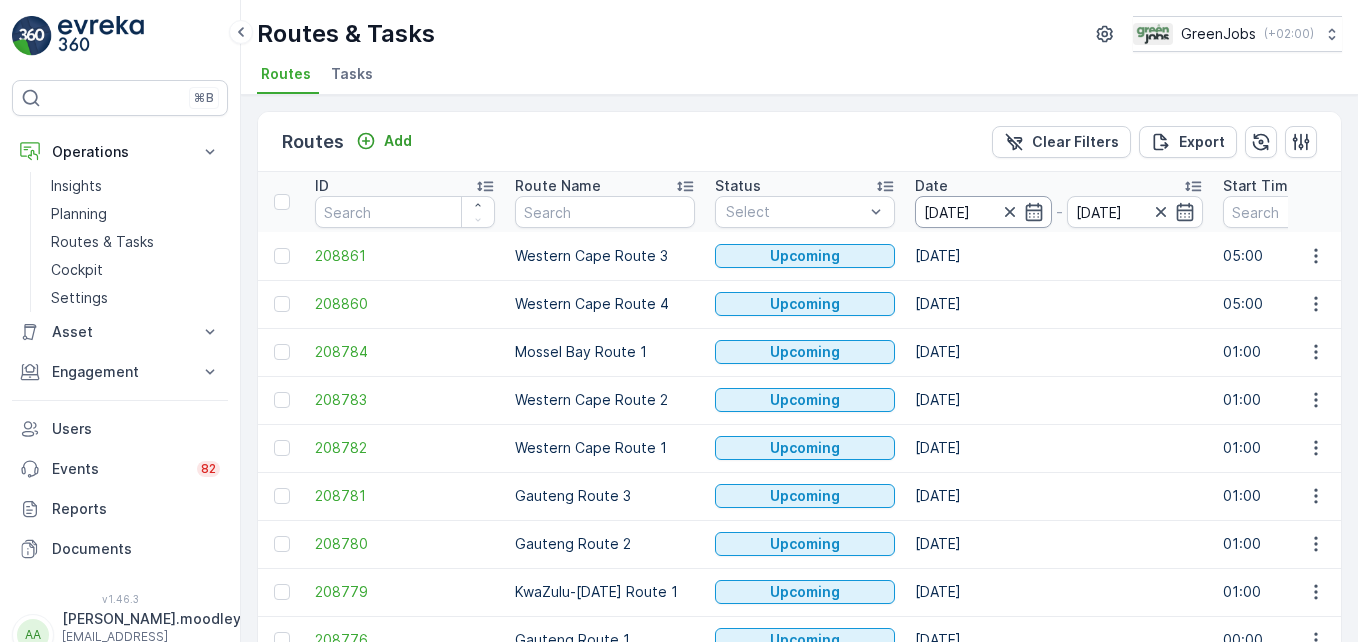 click on "[DATE]" at bounding box center [983, 212] 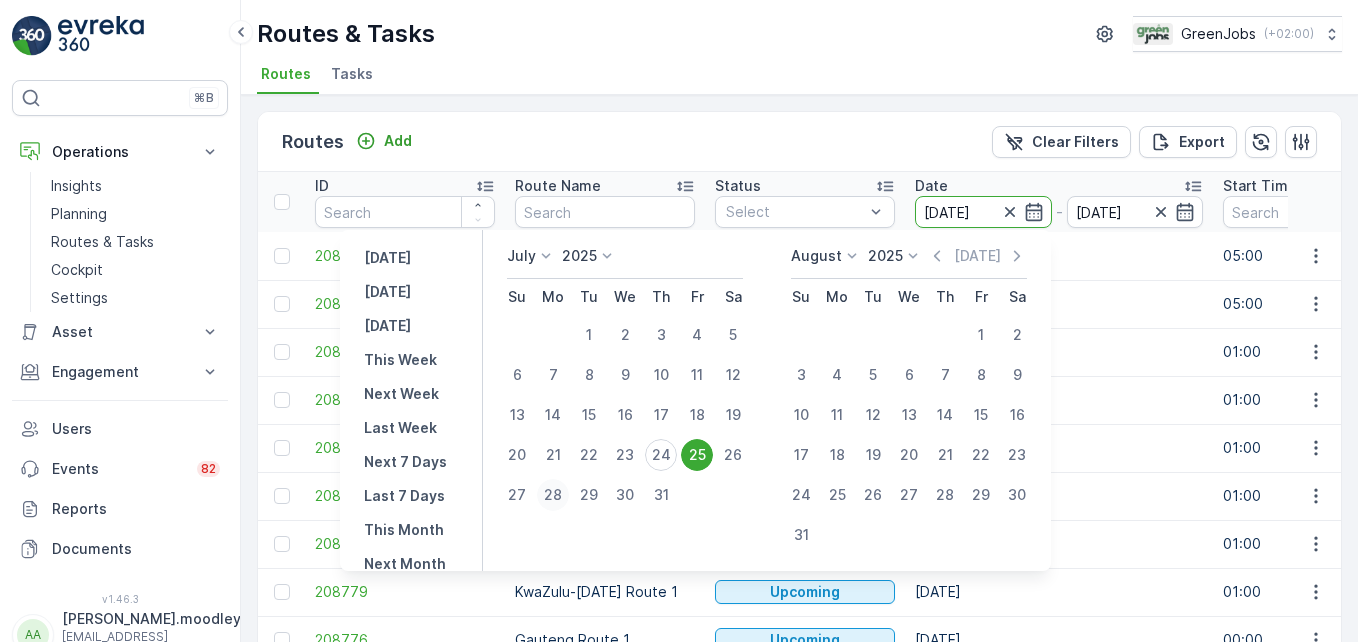 click on "28" at bounding box center (553, 495) 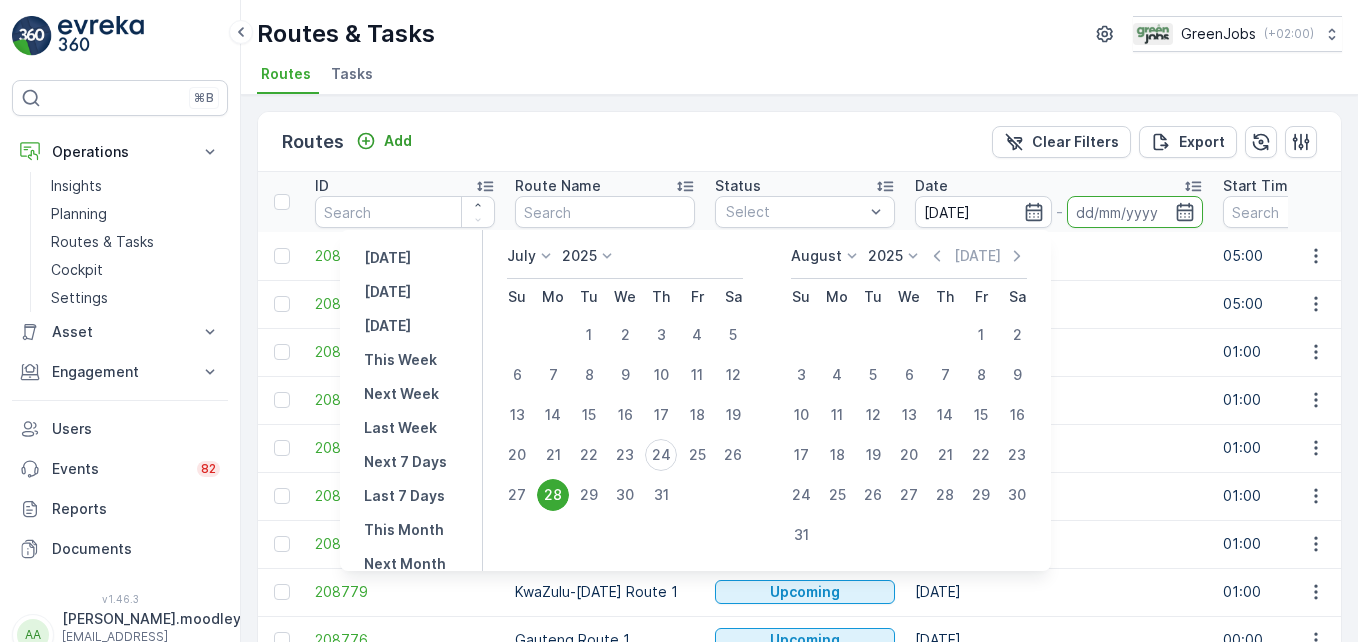 click on "28" at bounding box center (553, 495) 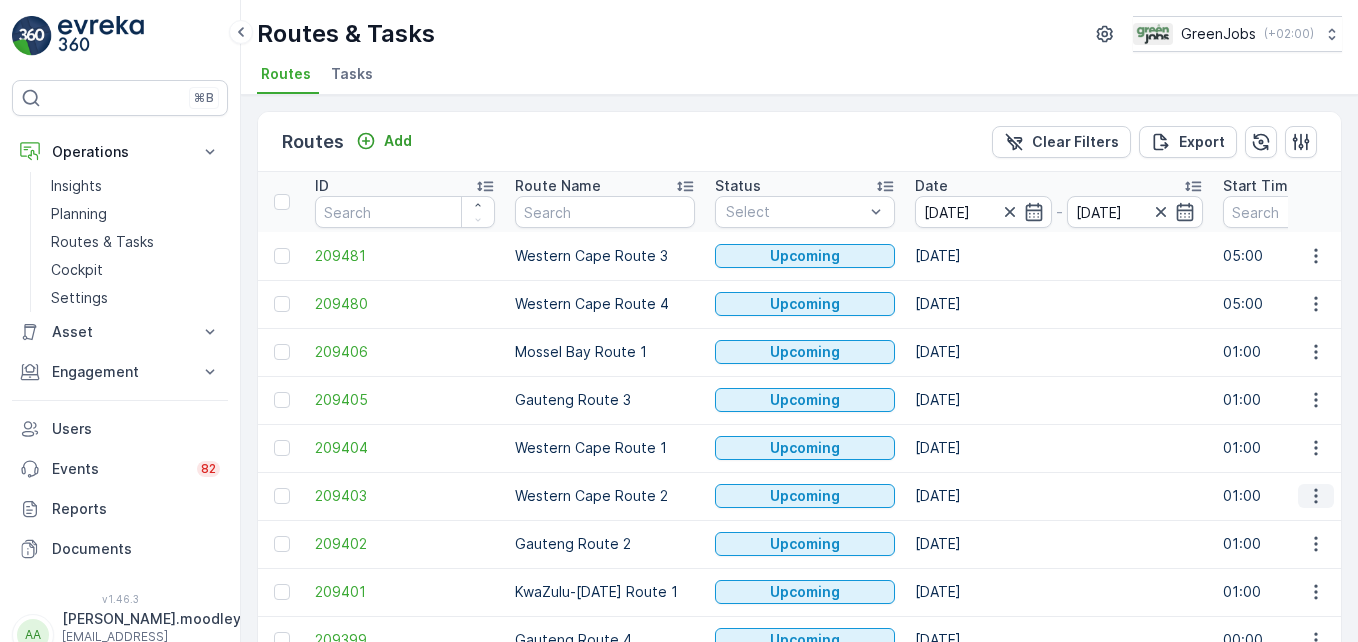 click 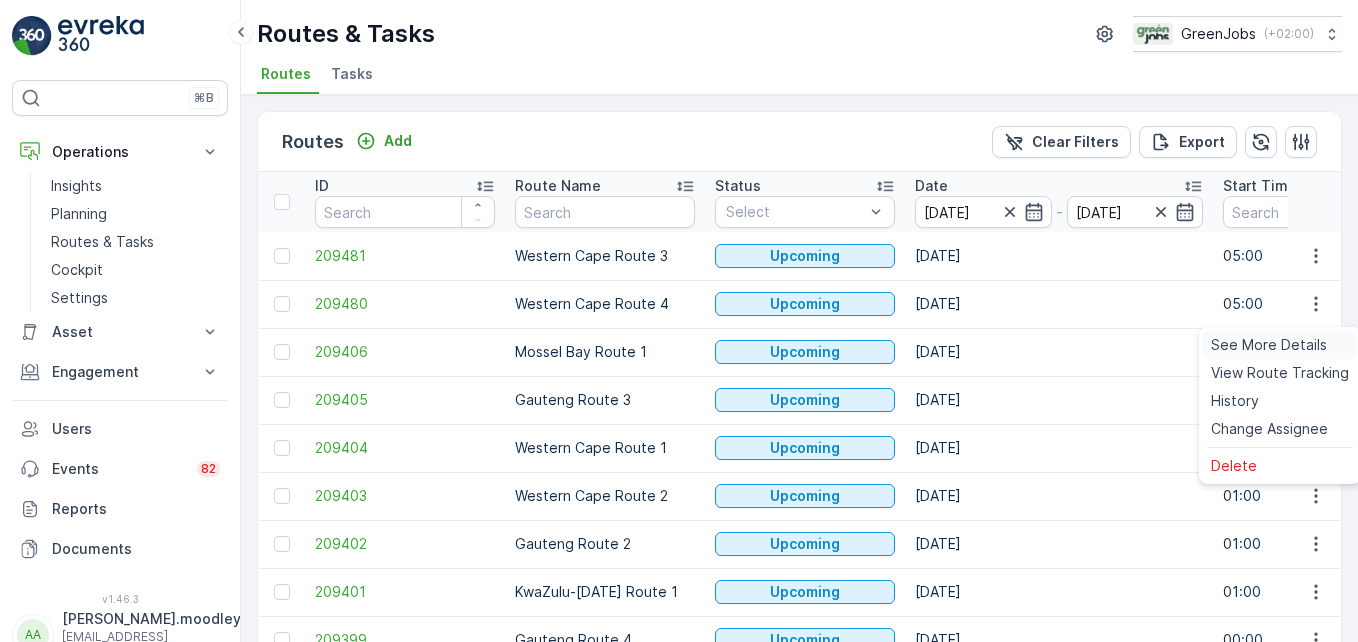 click on "See More Details" at bounding box center (1269, 345) 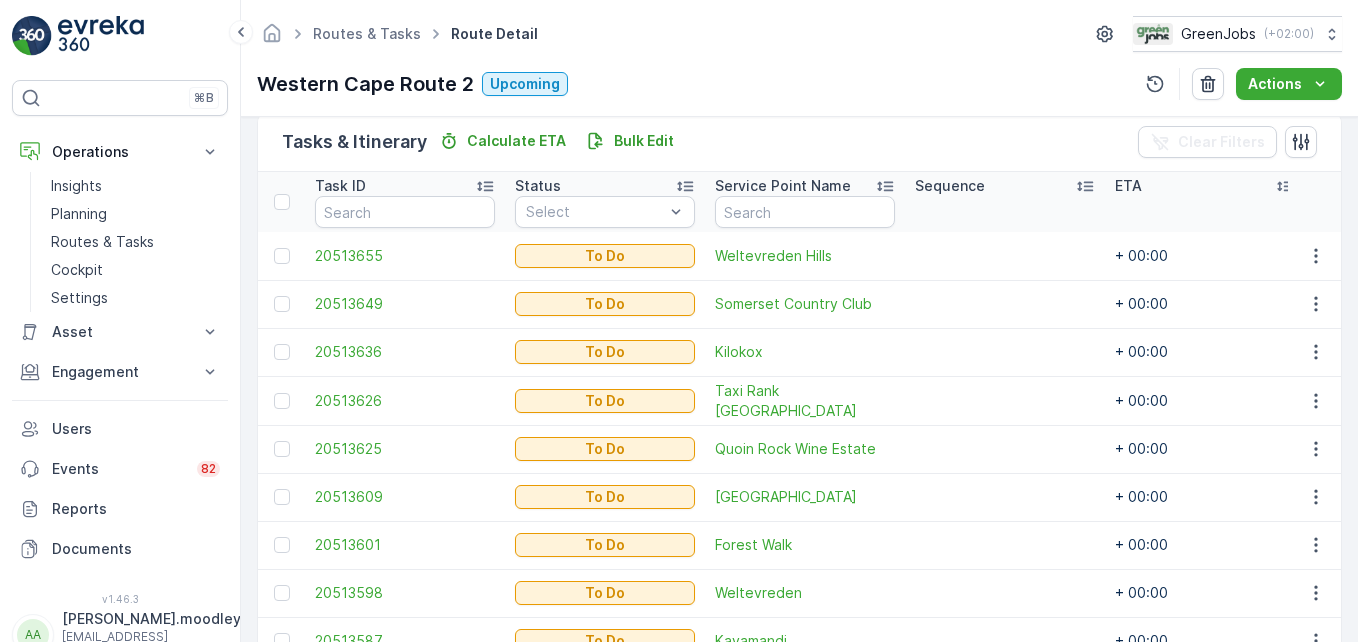 scroll, scrollTop: 655, scrollLeft: 0, axis: vertical 